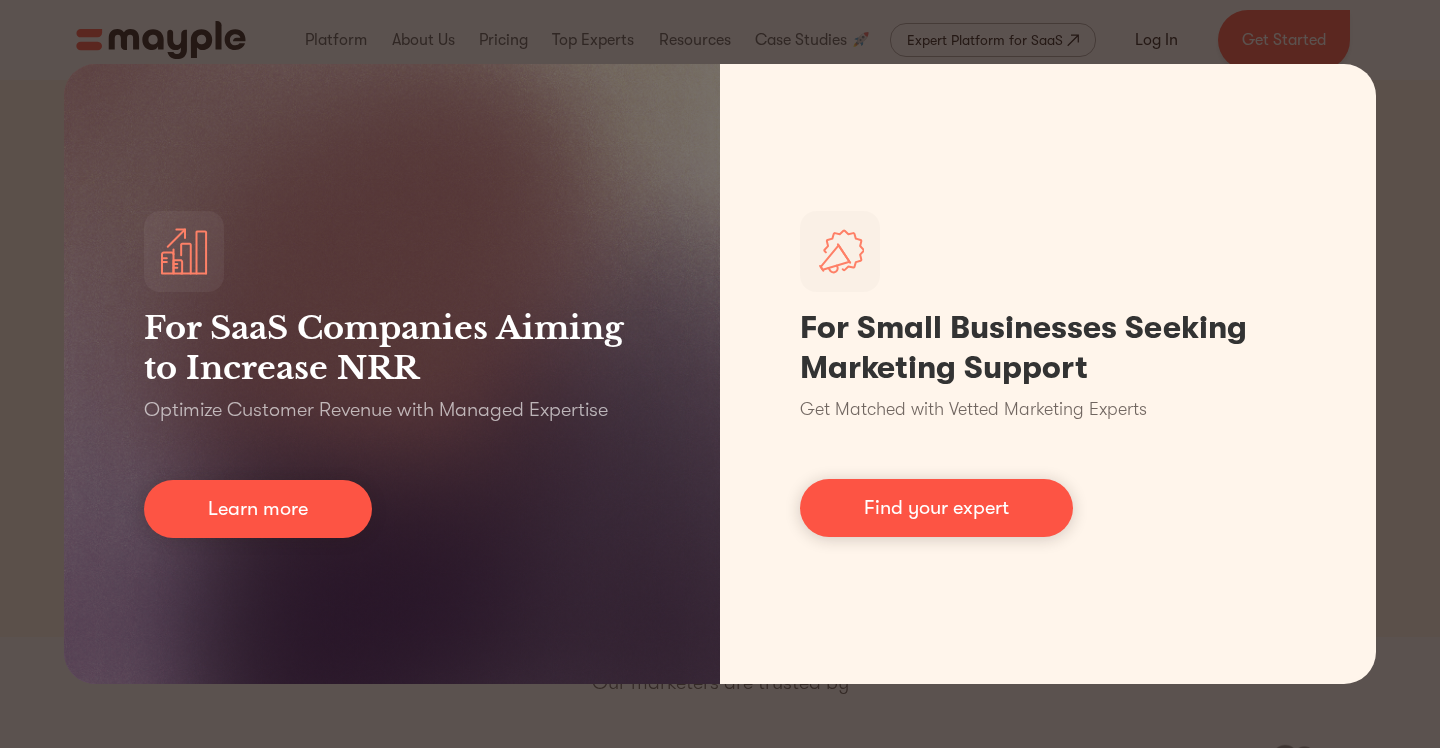 scroll, scrollTop: 0, scrollLeft: 0, axis: both 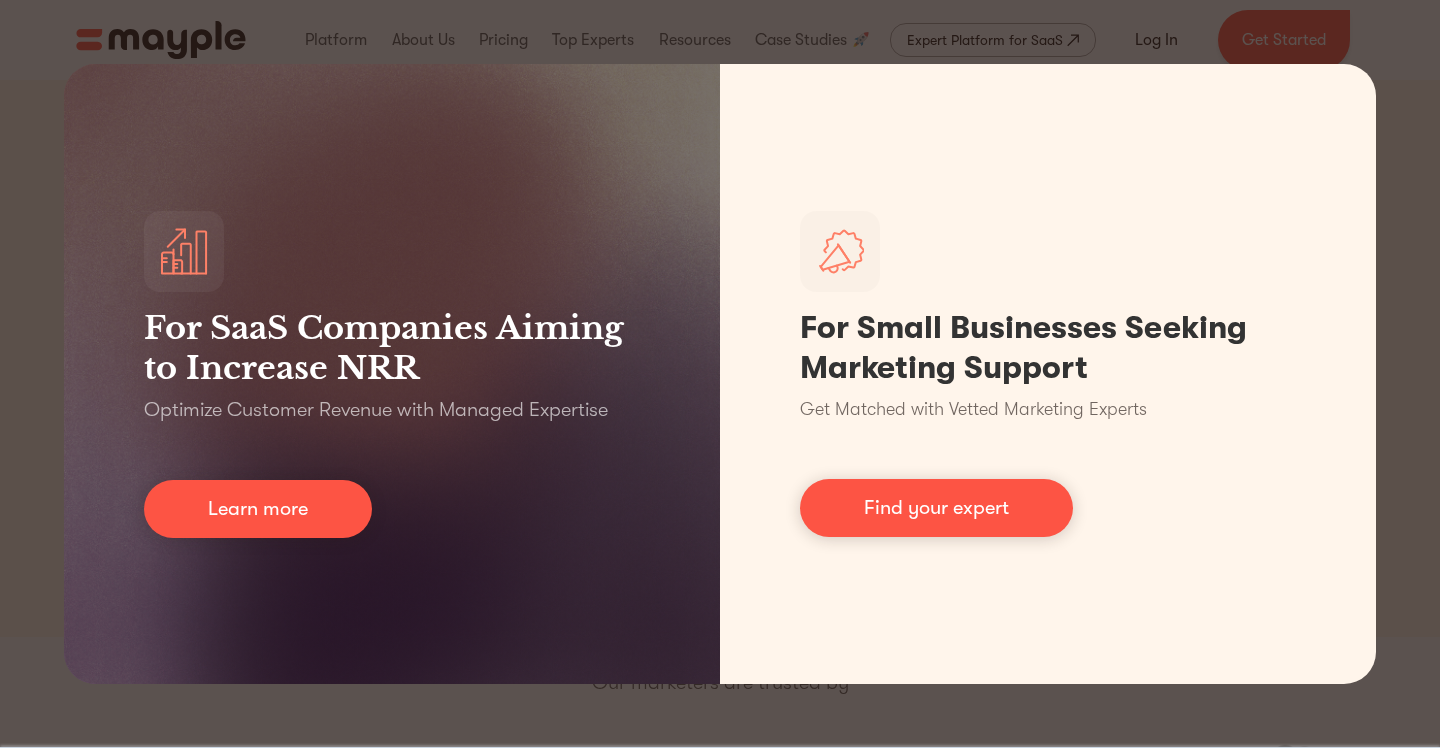 click on "For SaaS Companies Aiming to Increase NRR Optimize Customer Revenue with Managed Expertise Learn more For Small Businesses Seeking Marketing Support Get Matched with Vetted Marketing Experts Find your expert" at bounding box center (720, 374) 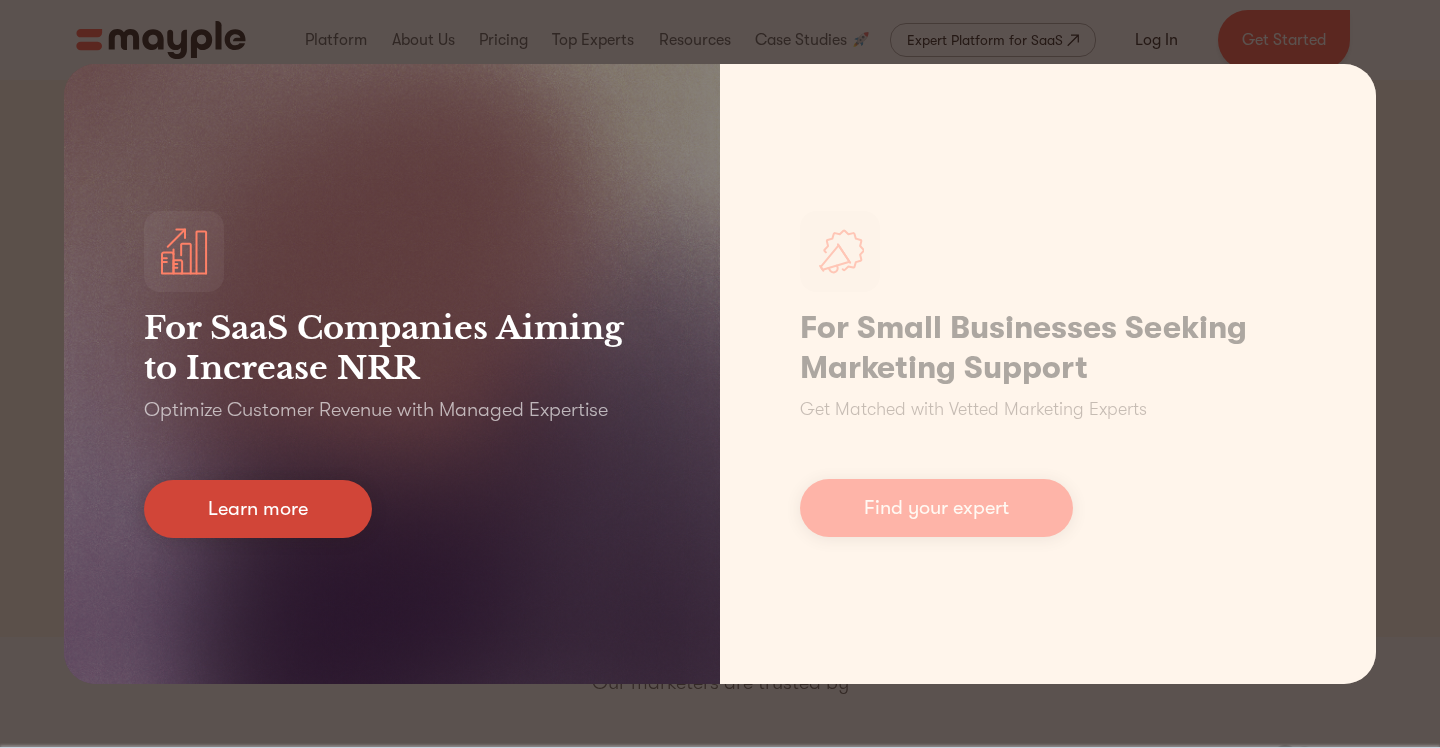 drag, startPoint x: 307, startPoint y: 499, endPoint x: 299, endPoint y: 519, distance: 21.540659 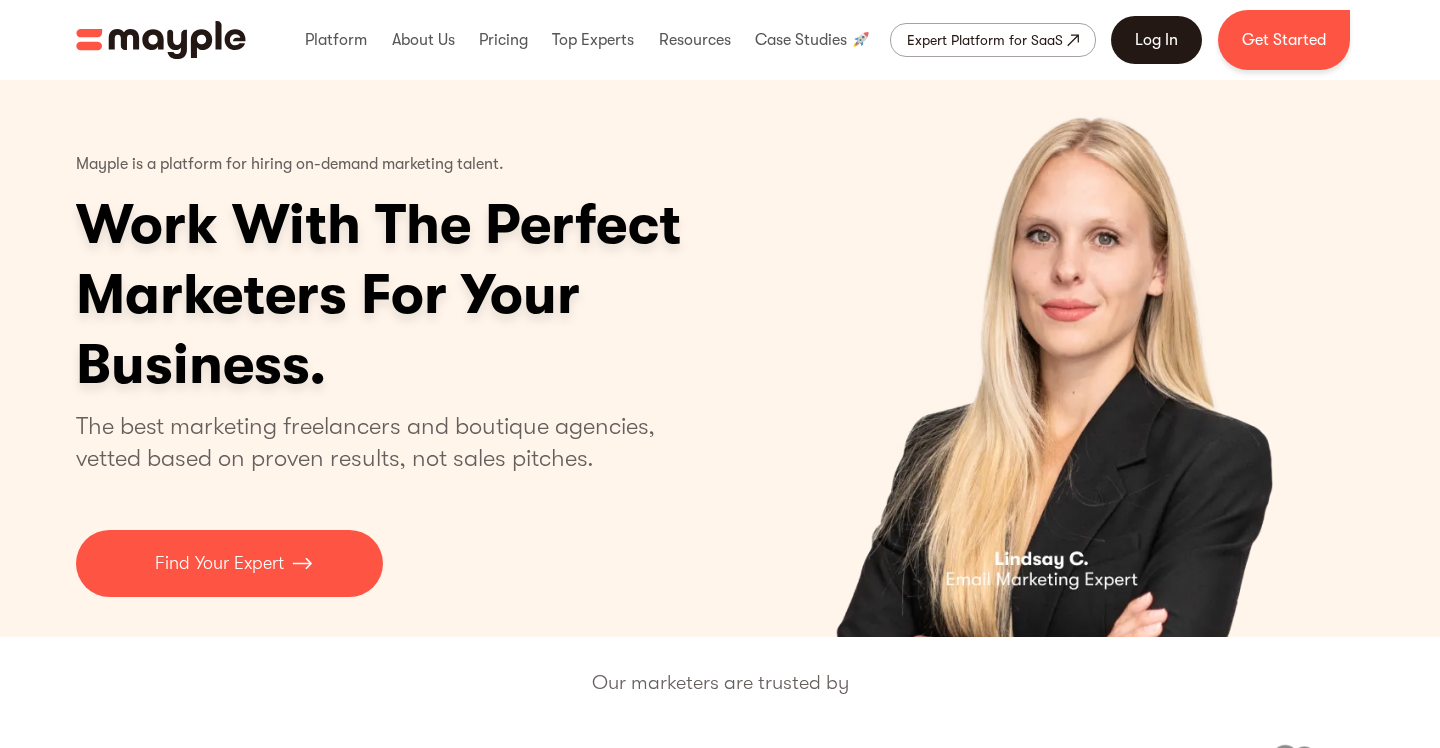 scroll, scrollTop: 0, scrollLeft: 0, axis: both 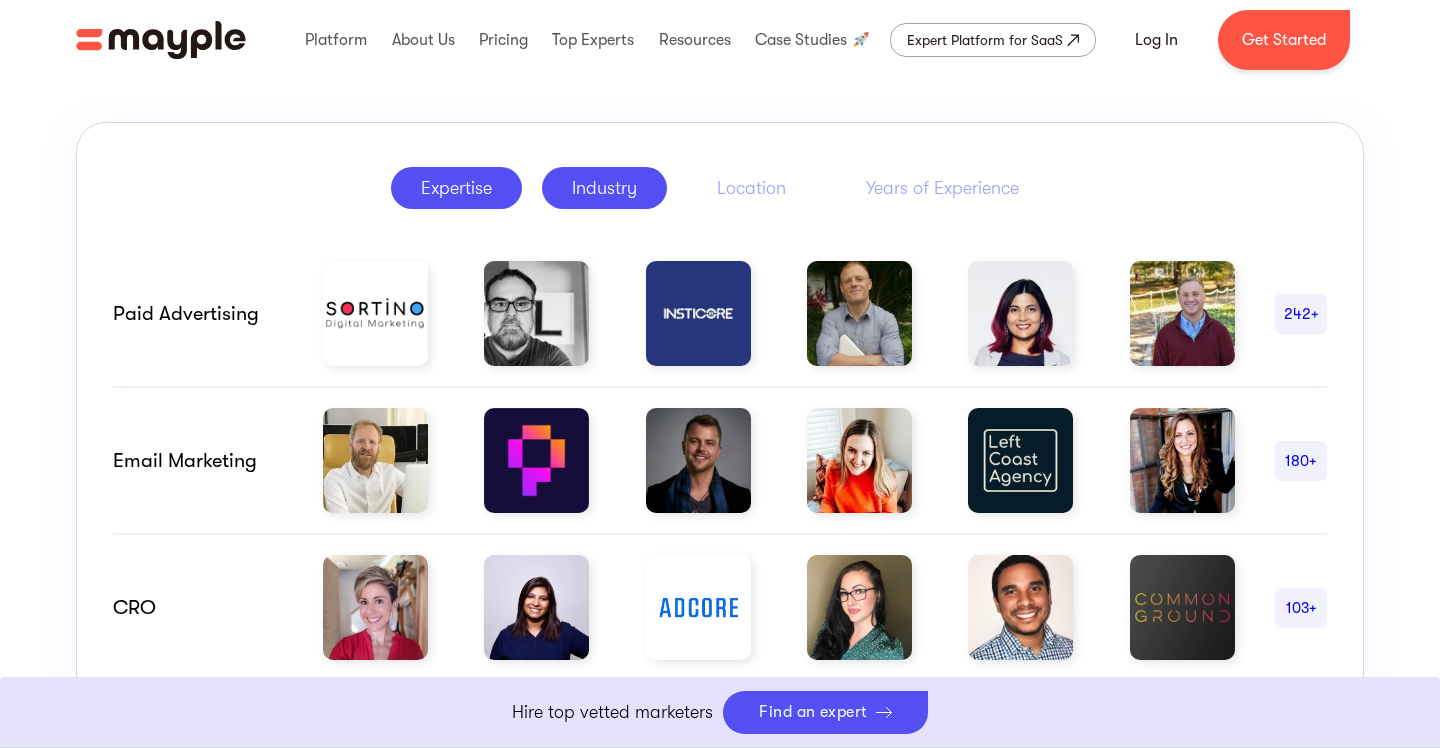 click on "Industry" at bounding box center [604, 188] 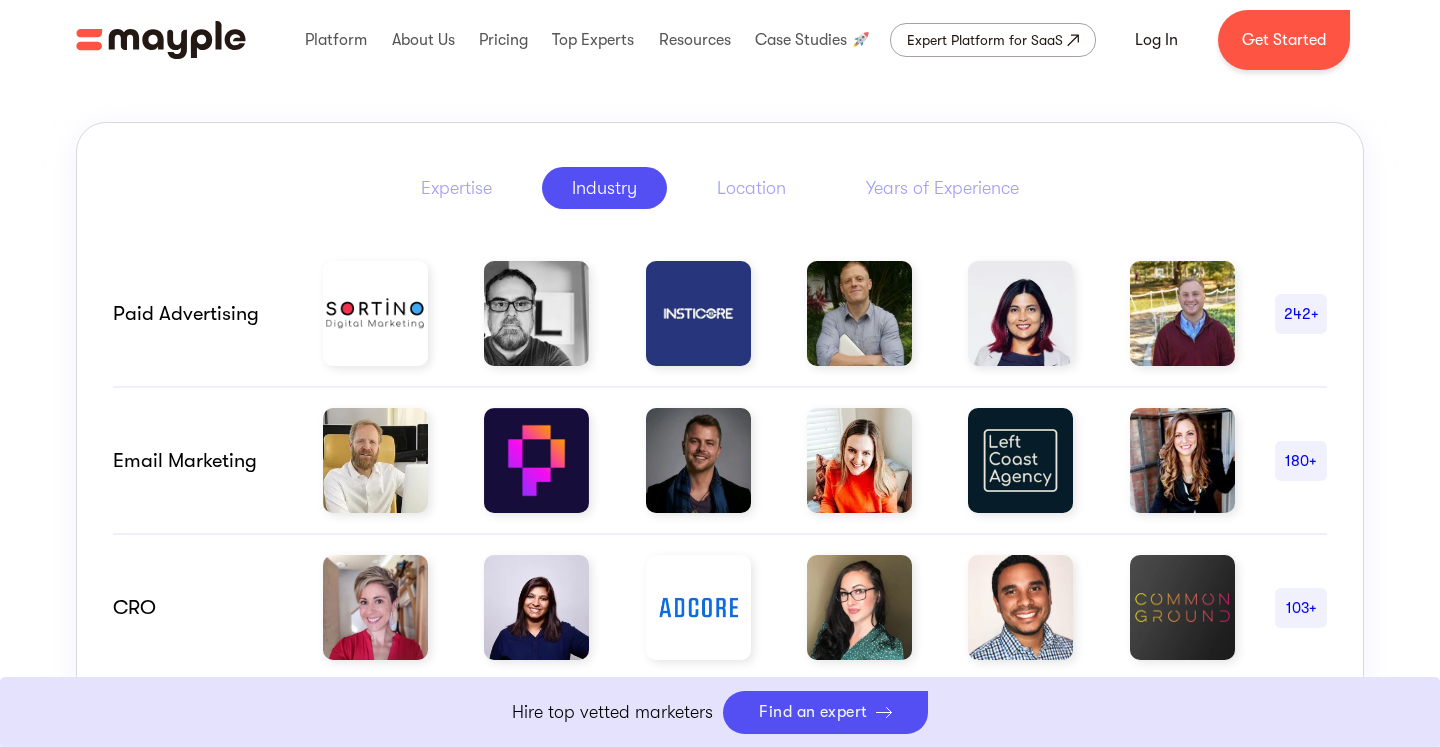 scroll, scrollTop: 1038, scrollLeft: 0, axis: vertical 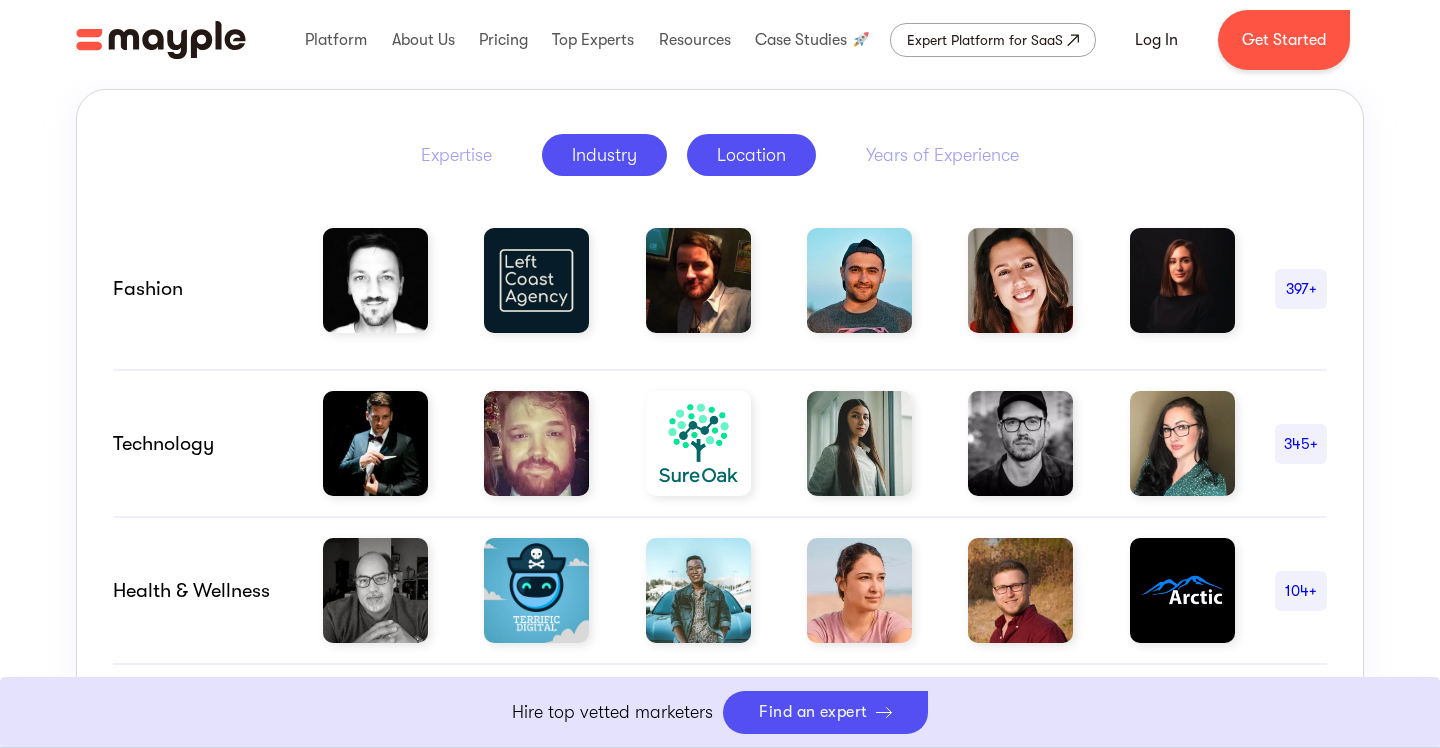 click on "Location" at bounding box center (751, 155) 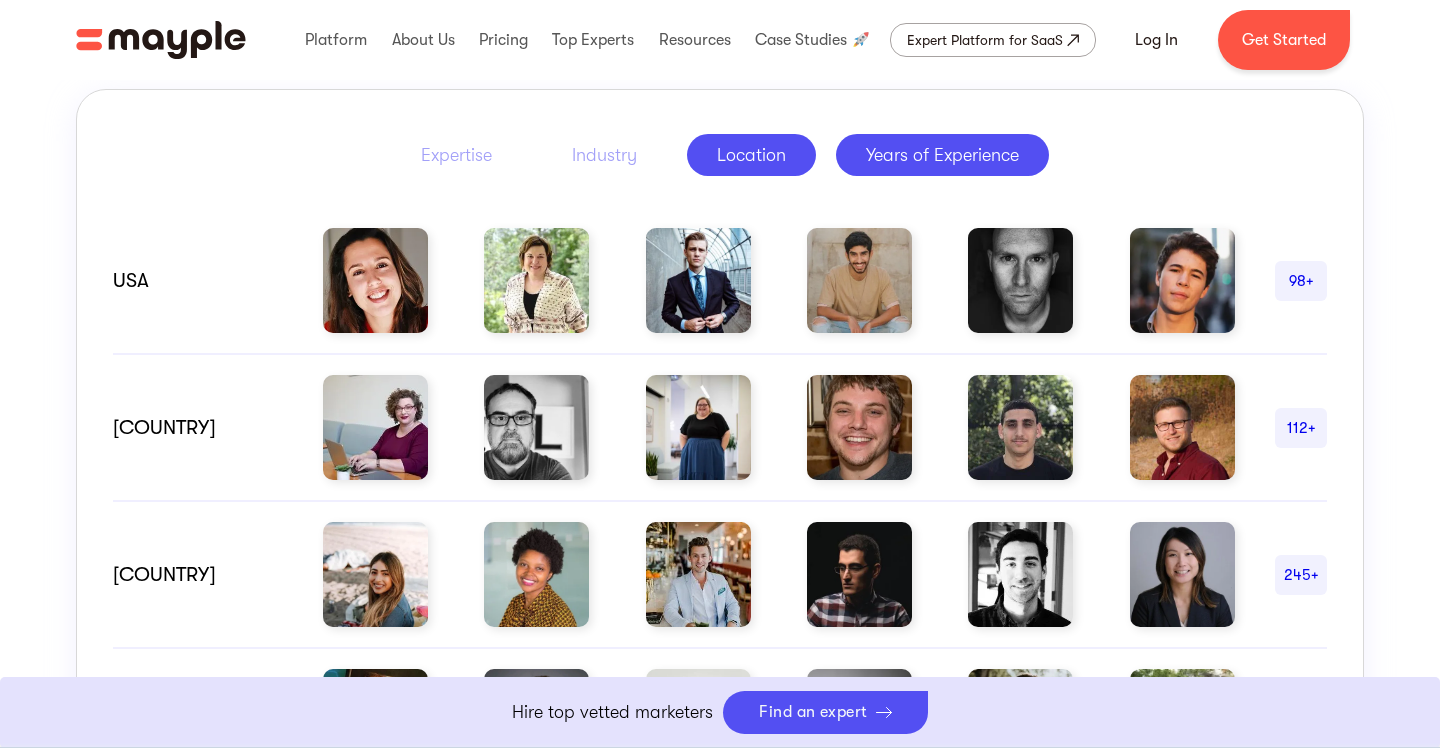 click on "Years of Experience" at bounding box center [942, 155] 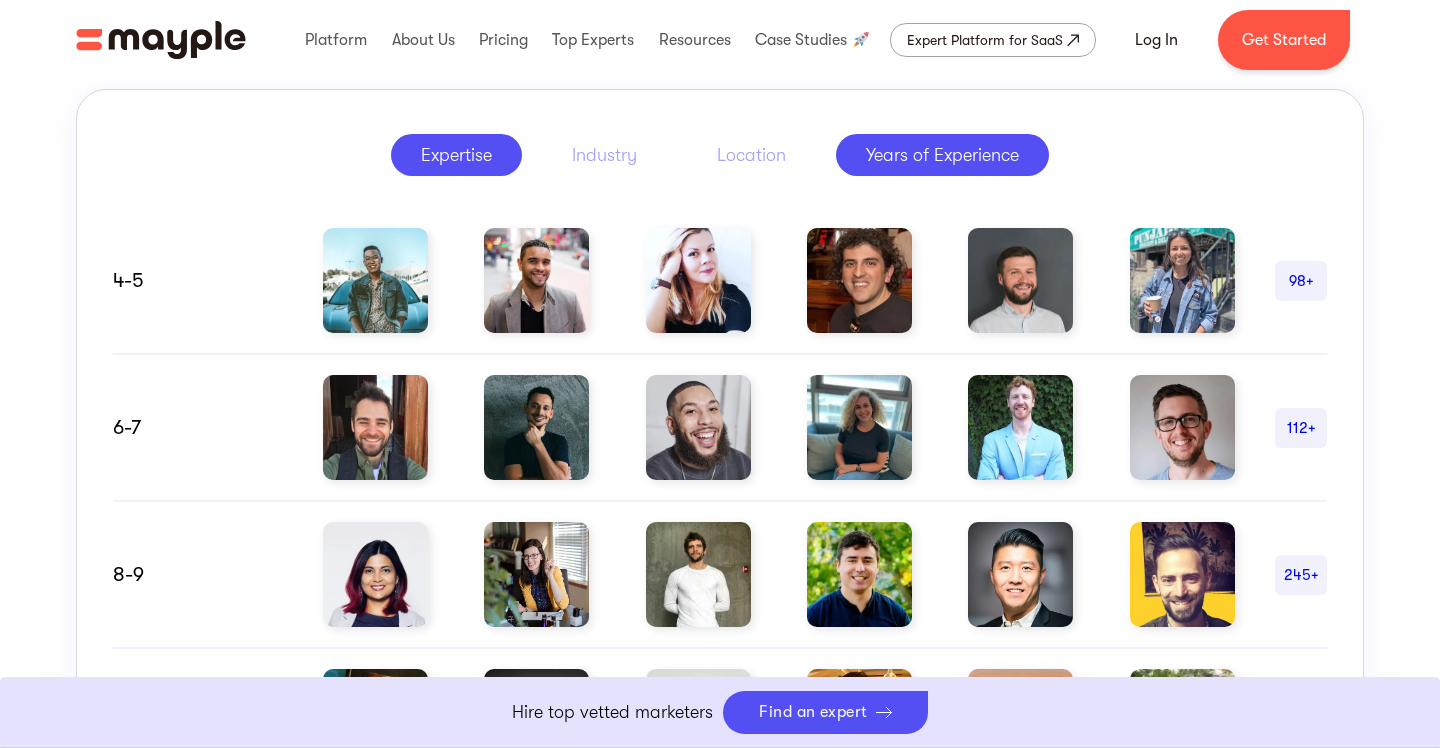 click on "Expertise" at bounding box center [456, 155] 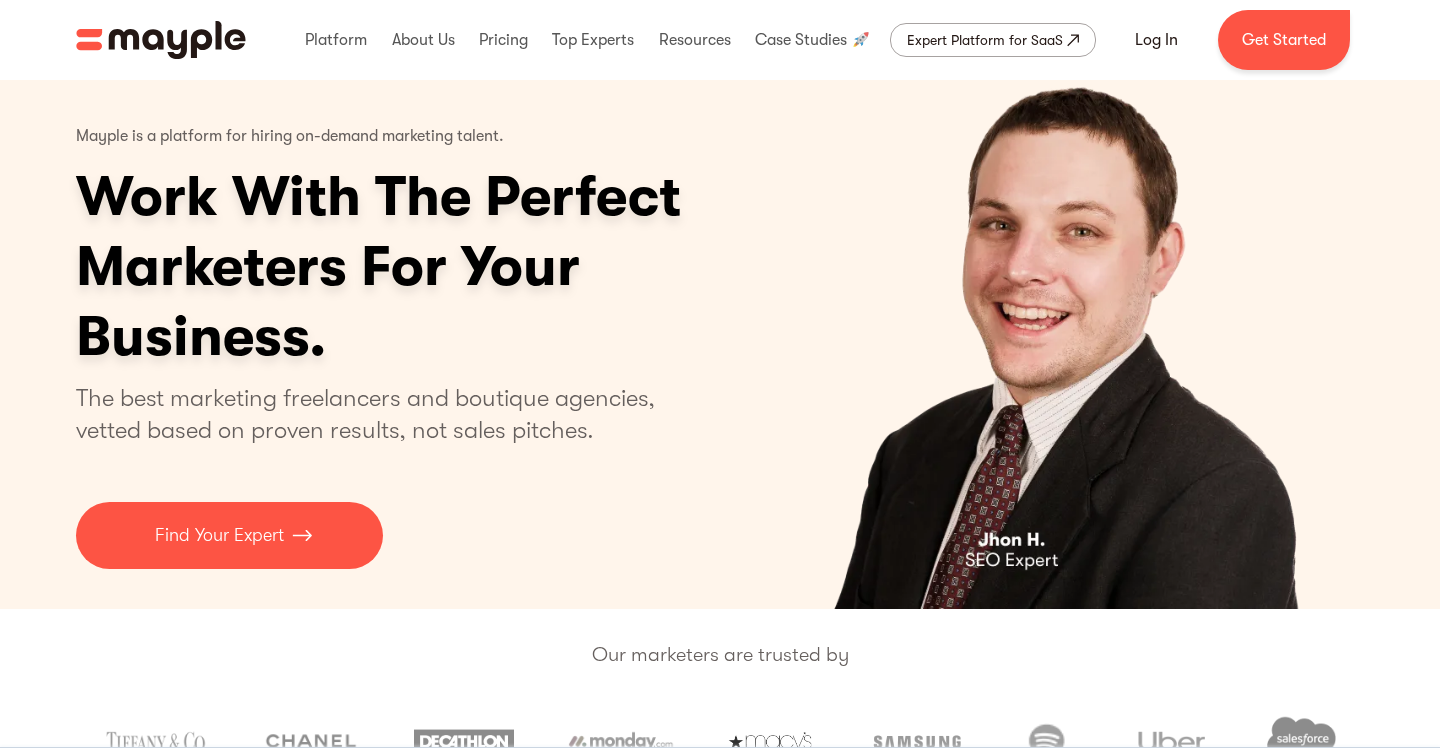 scroll, scrollTop: 0, scrollLeft: 0, axis: both 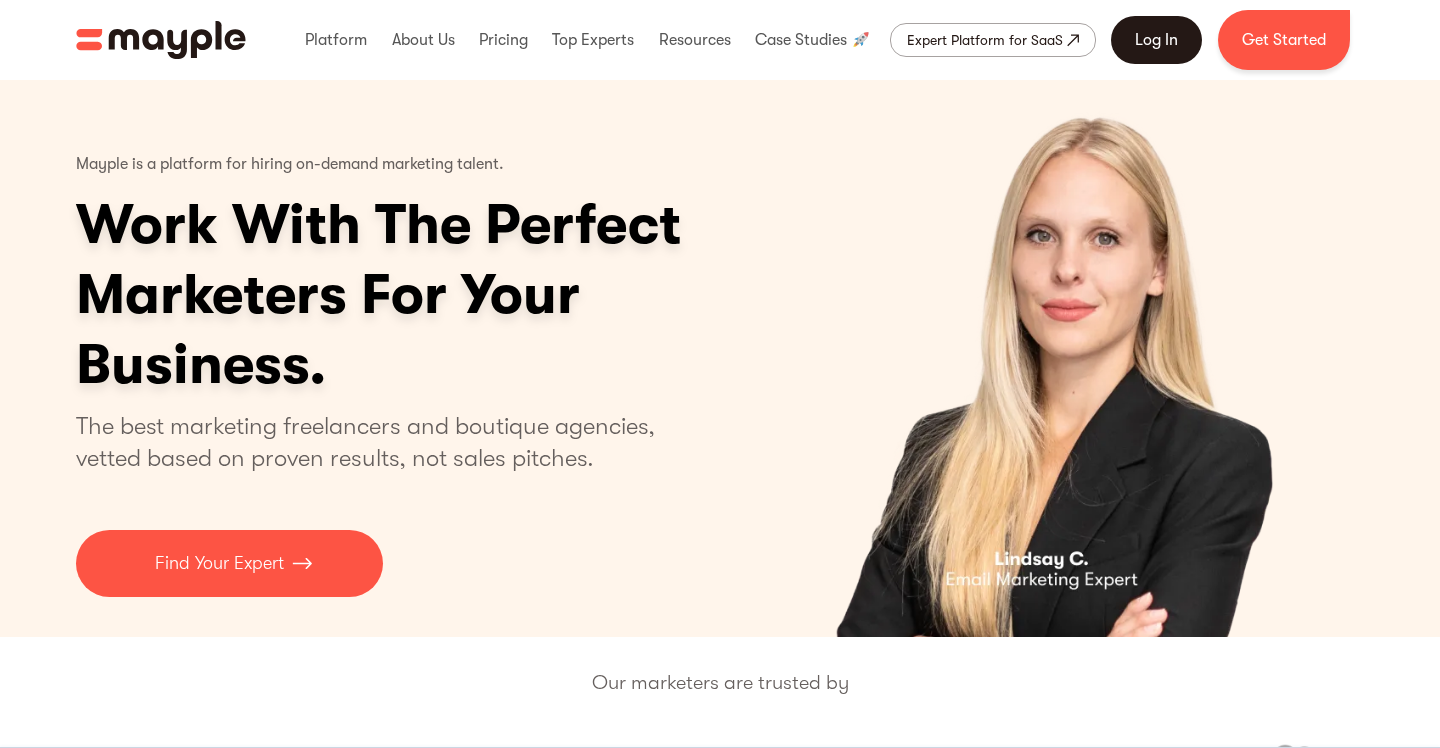 click on "Log In" at bounding box center [1156, 40] 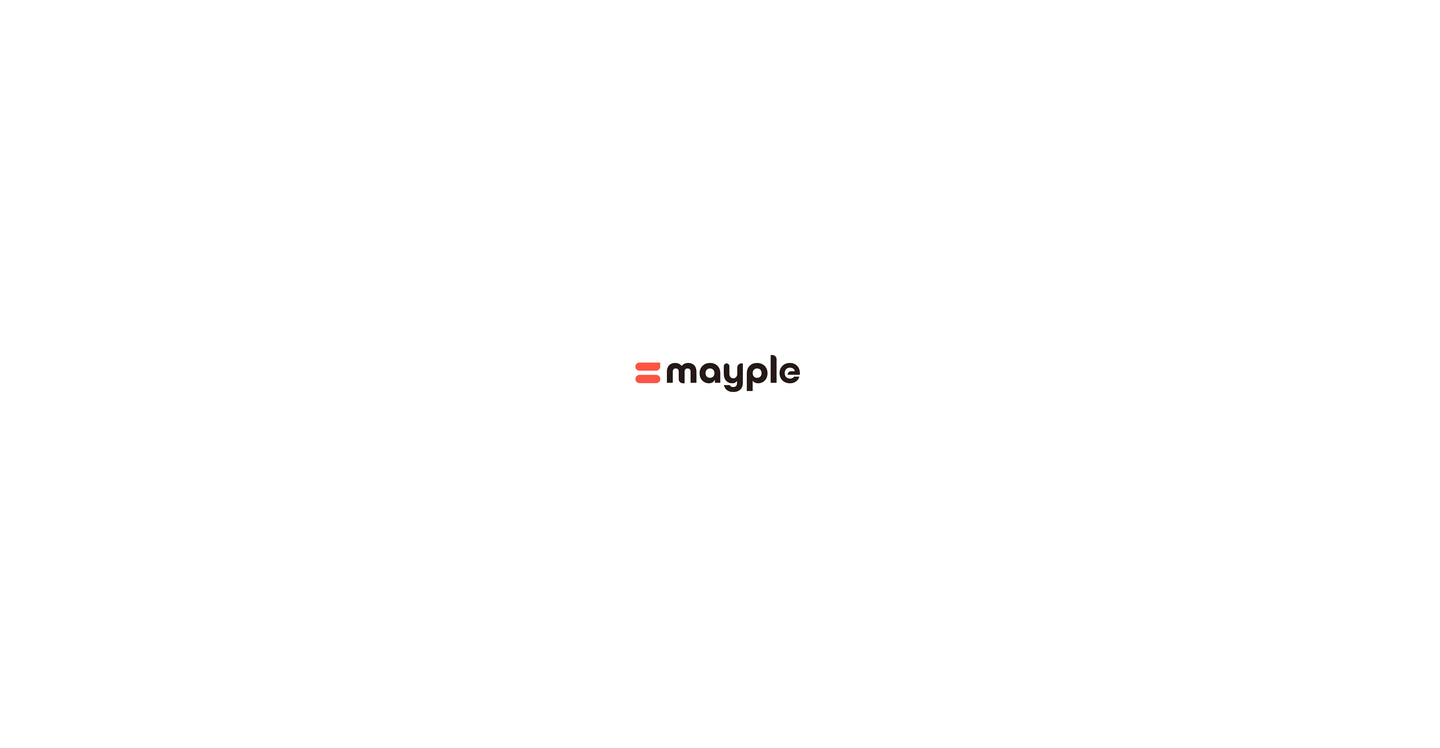 scroll, scrollTop: 0, scrollLeft: 0, axis: both 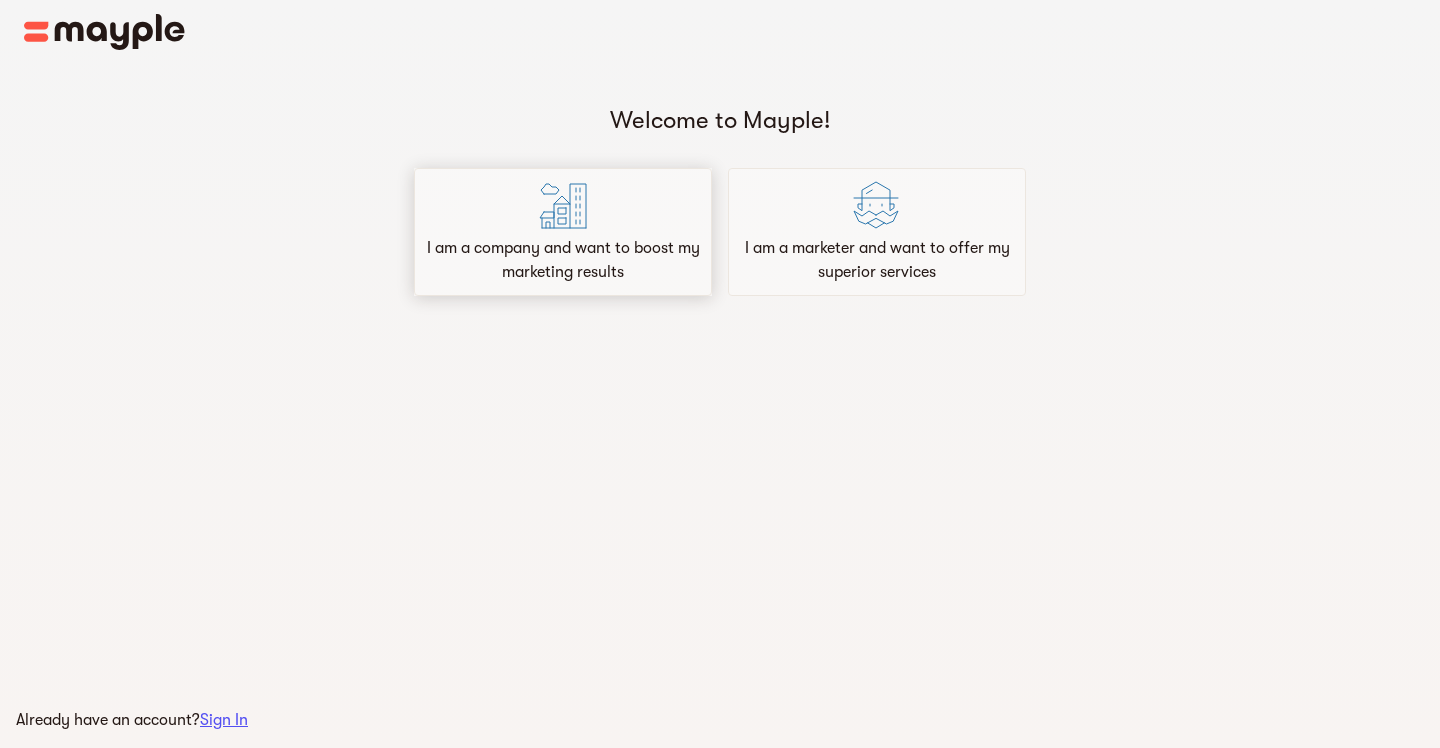 click at bounding box center [563, 205] 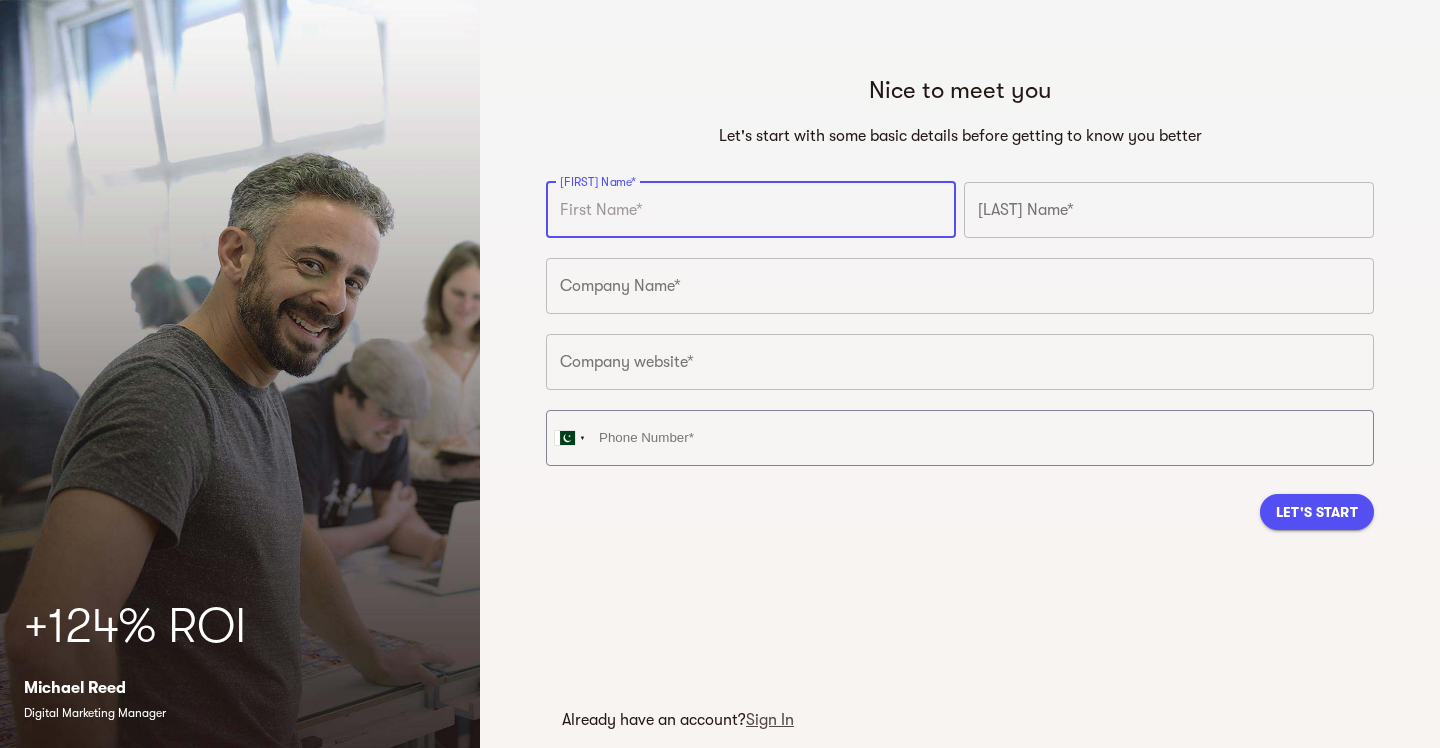 click at bounding box center (751, 210) 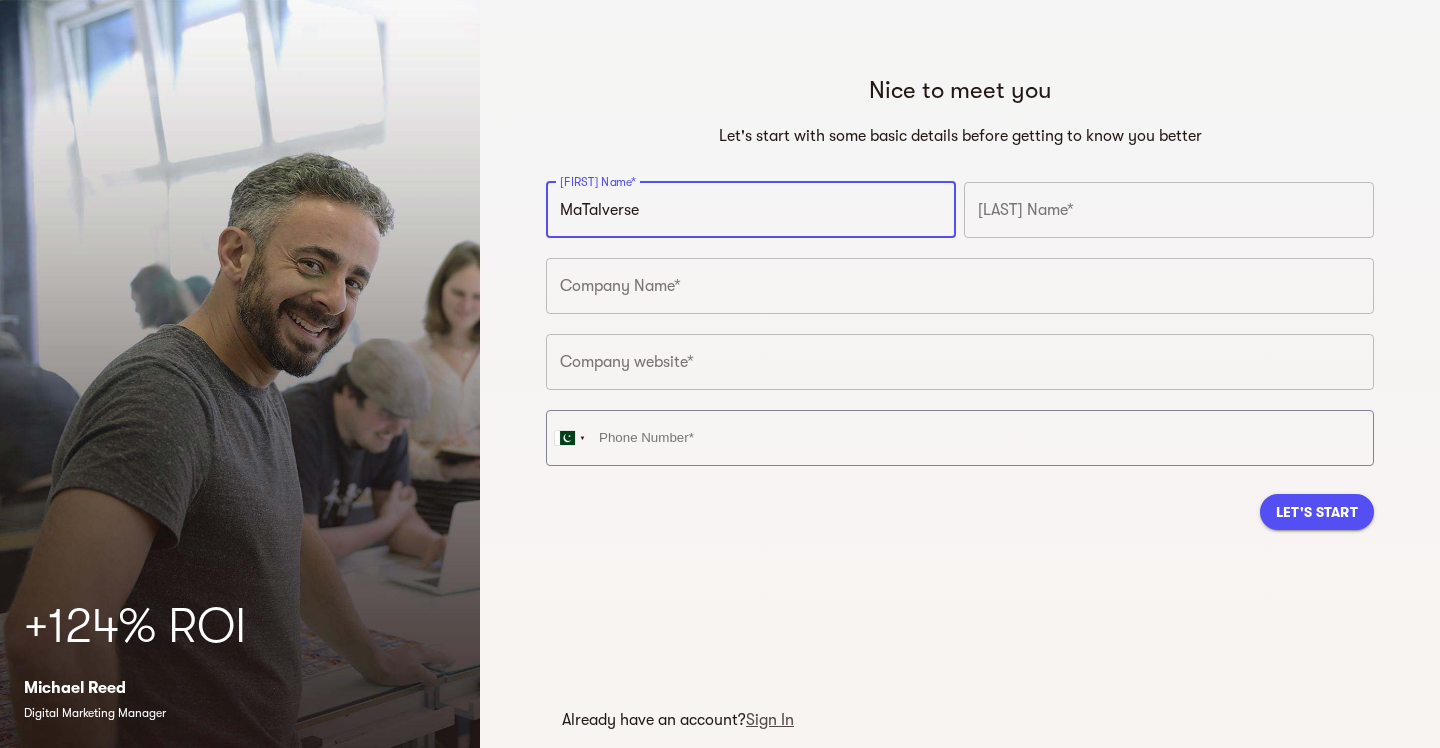 type on "MaTalverse" 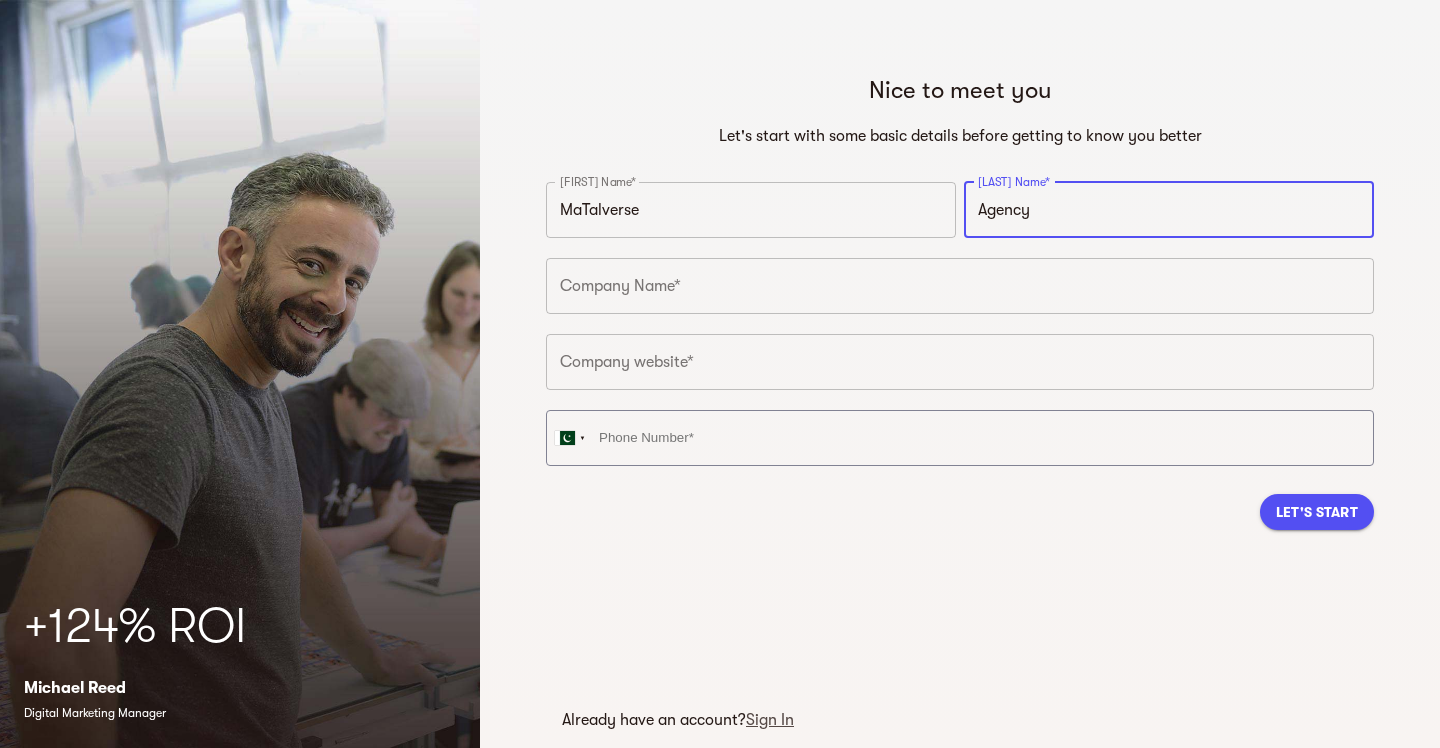 type on "Agency" 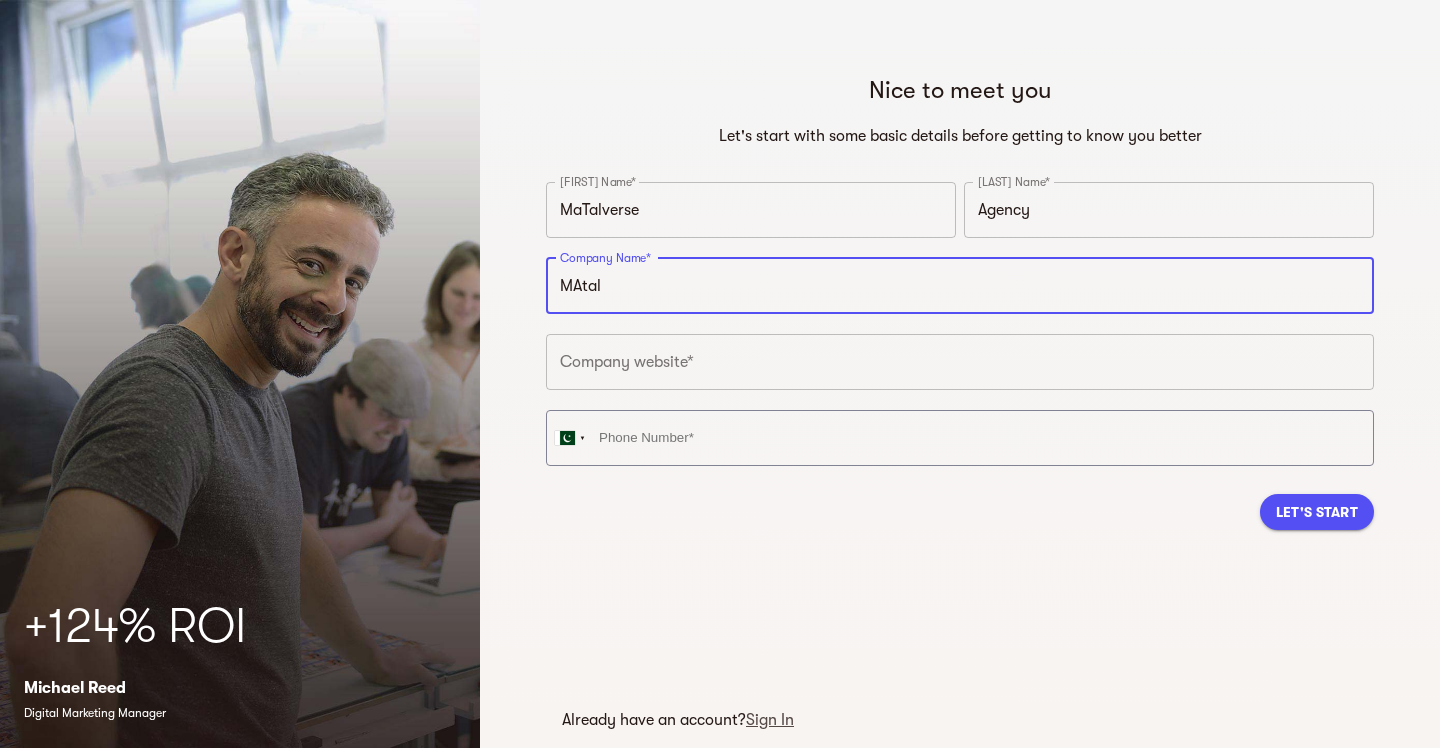 click on "MAtal" at bounding box center [960, 286] 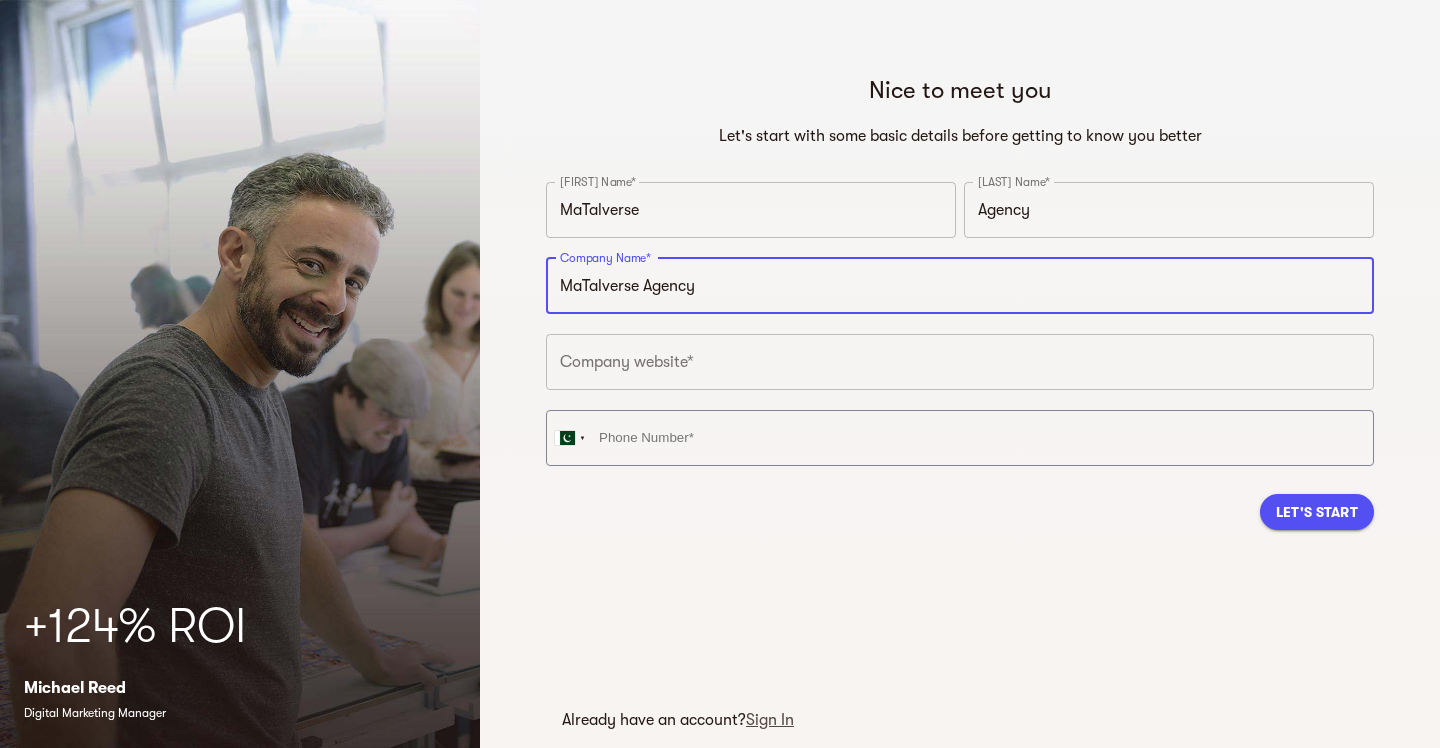 type on "MaTalverse Agency" 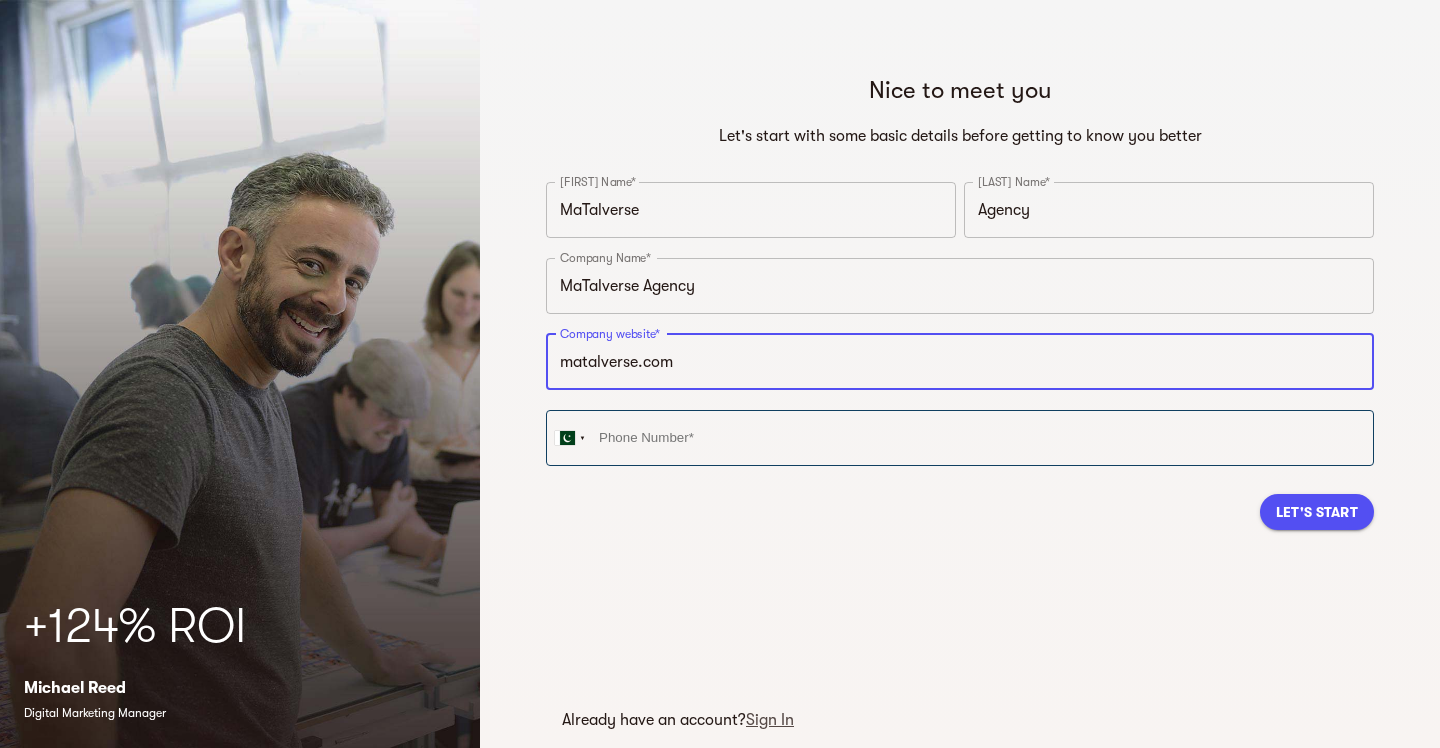 type on "matalverse.com" 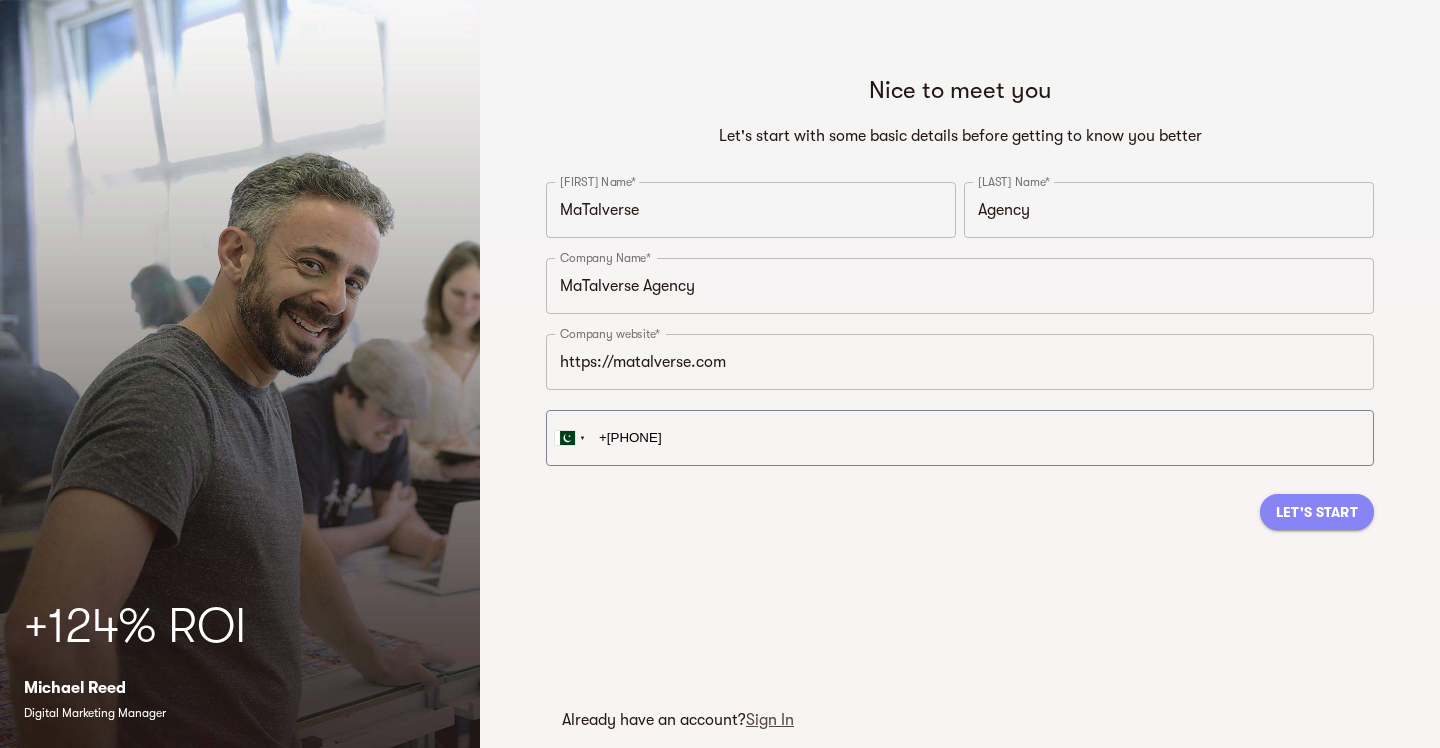 click on "Let's Start" at bounding box center [1317, 512] 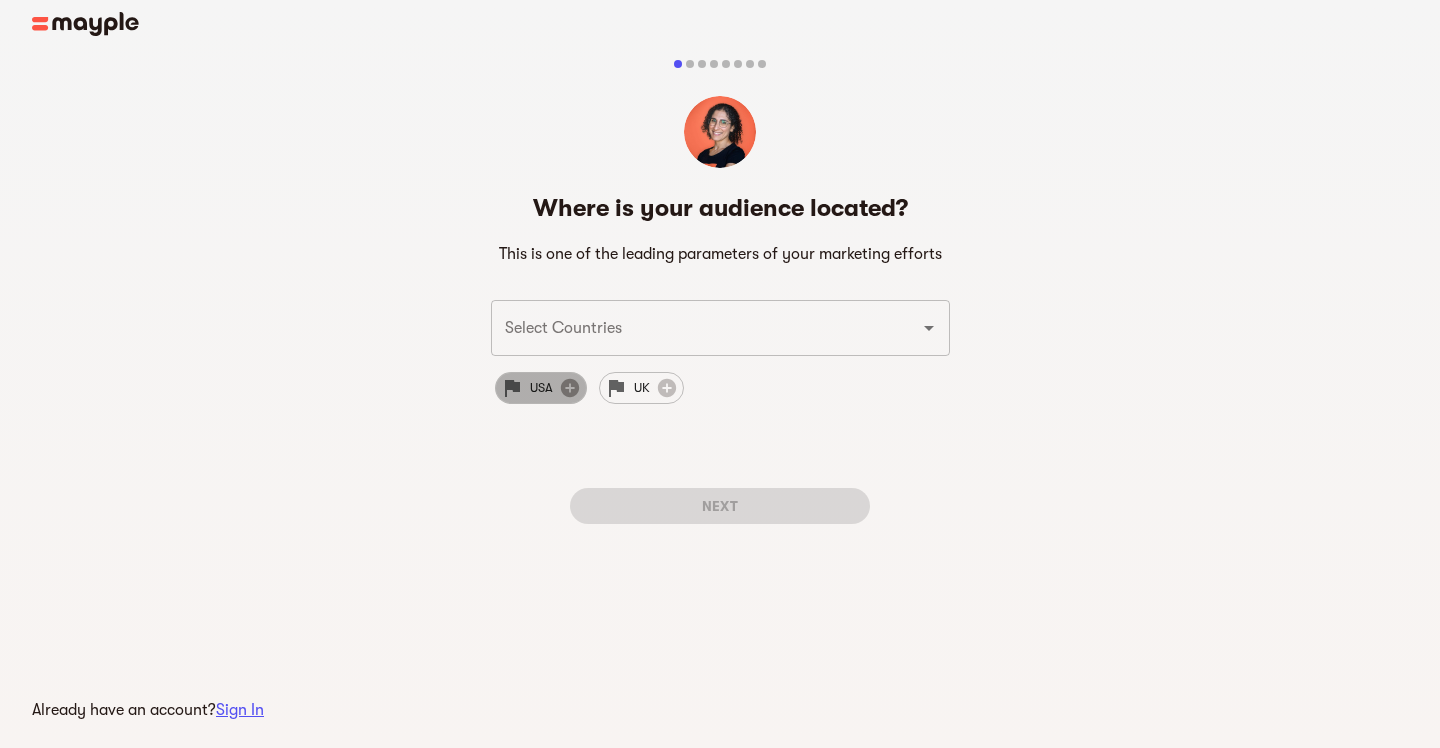 click at bounding box center [569, 388] 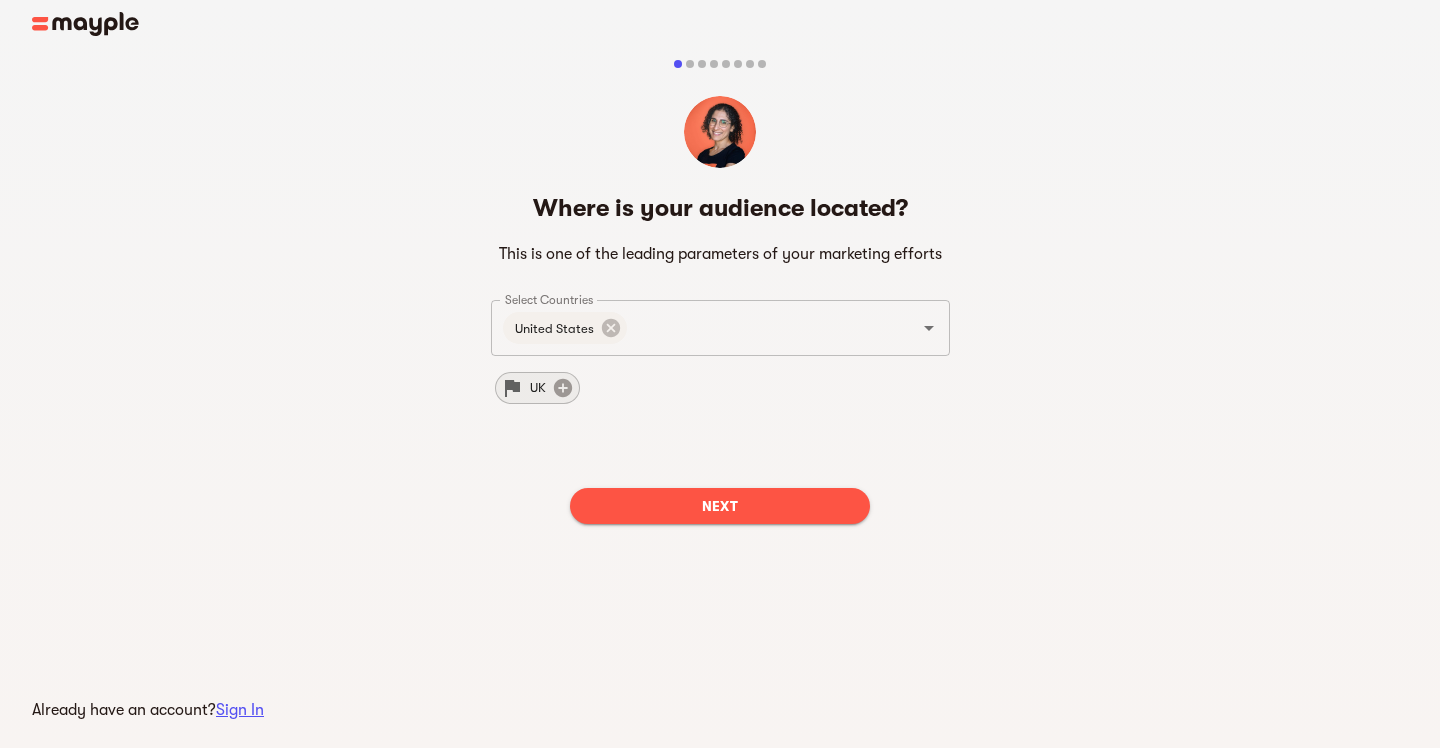 click at bounding box center [563, 388] 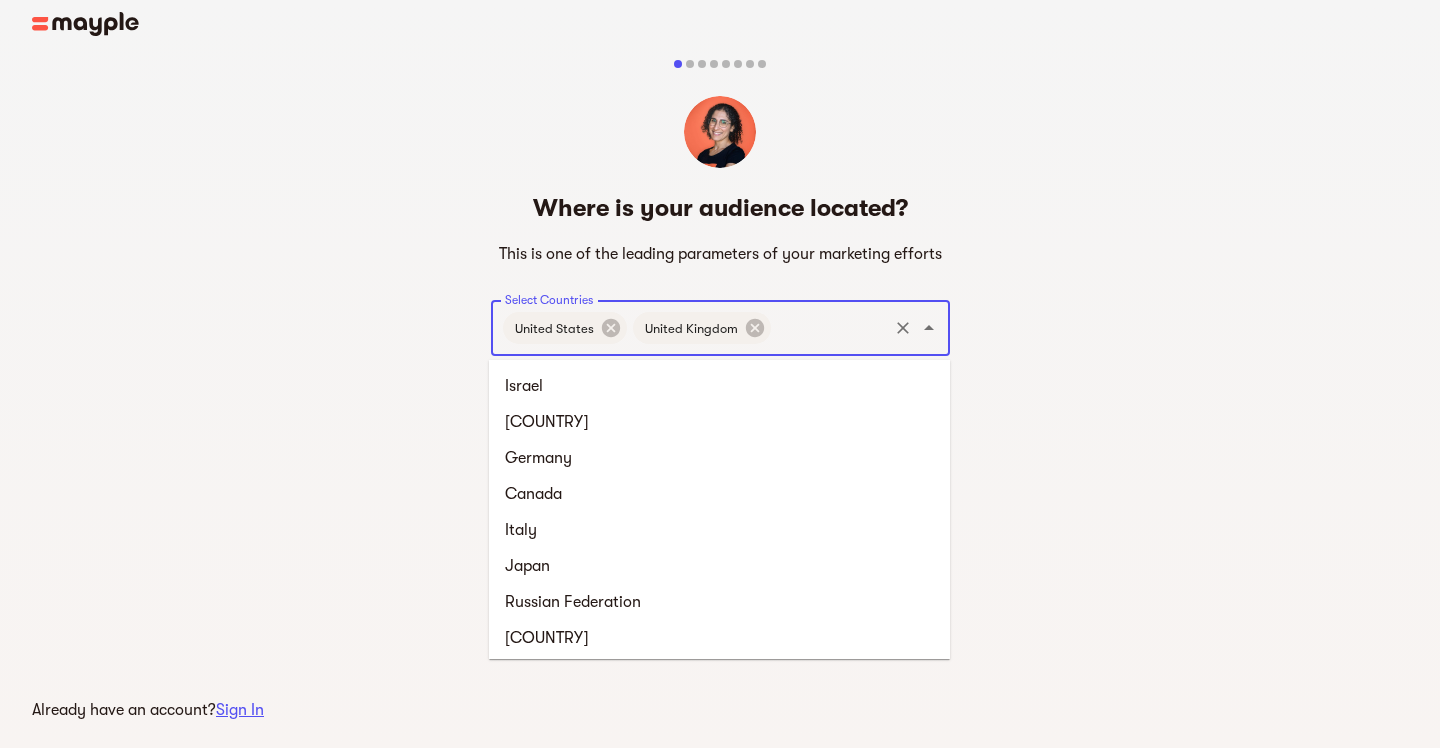 click on "Select Countries" at bounding box center [829, 328] 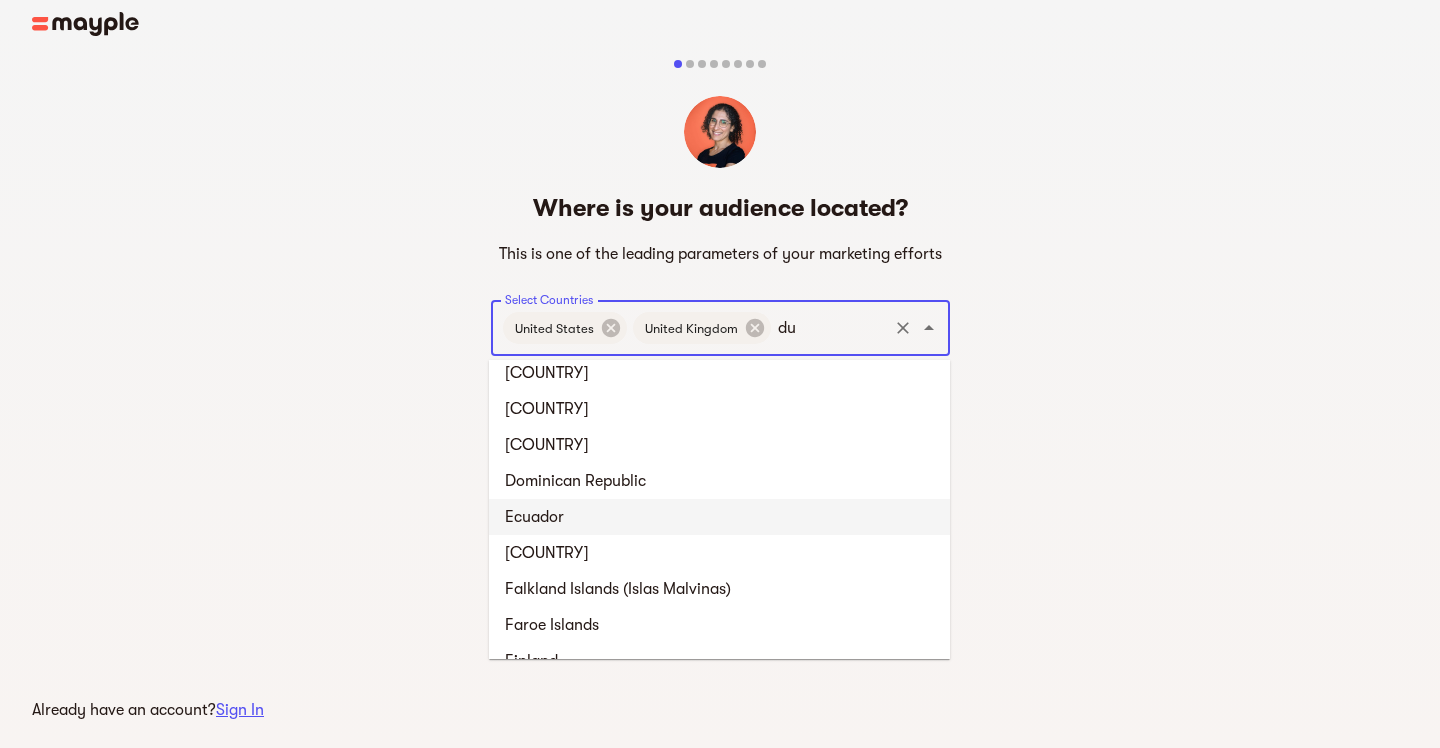 scroll, scrollTop: 0, scrollLeft: 0, axis: both 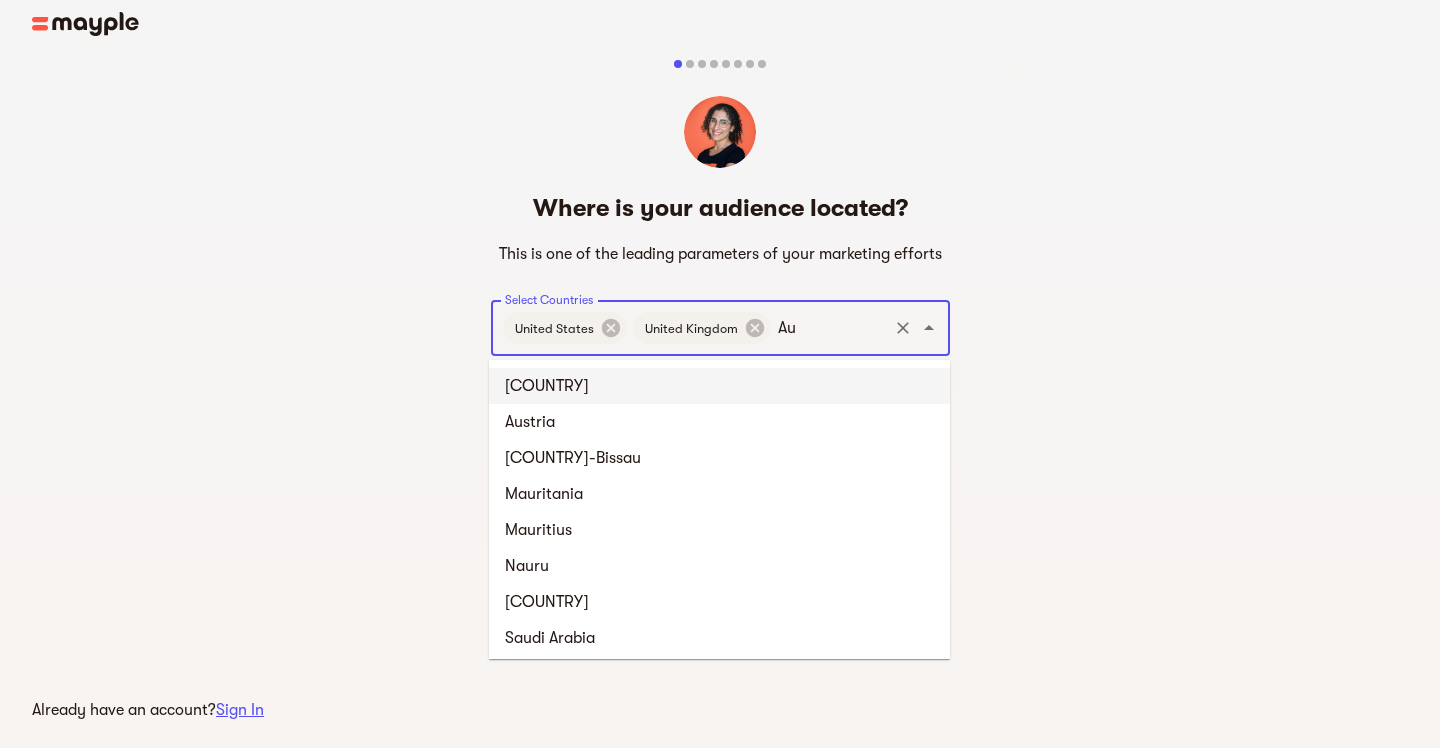 click on "[COUNTRY]" at bounding box center (719, 386) 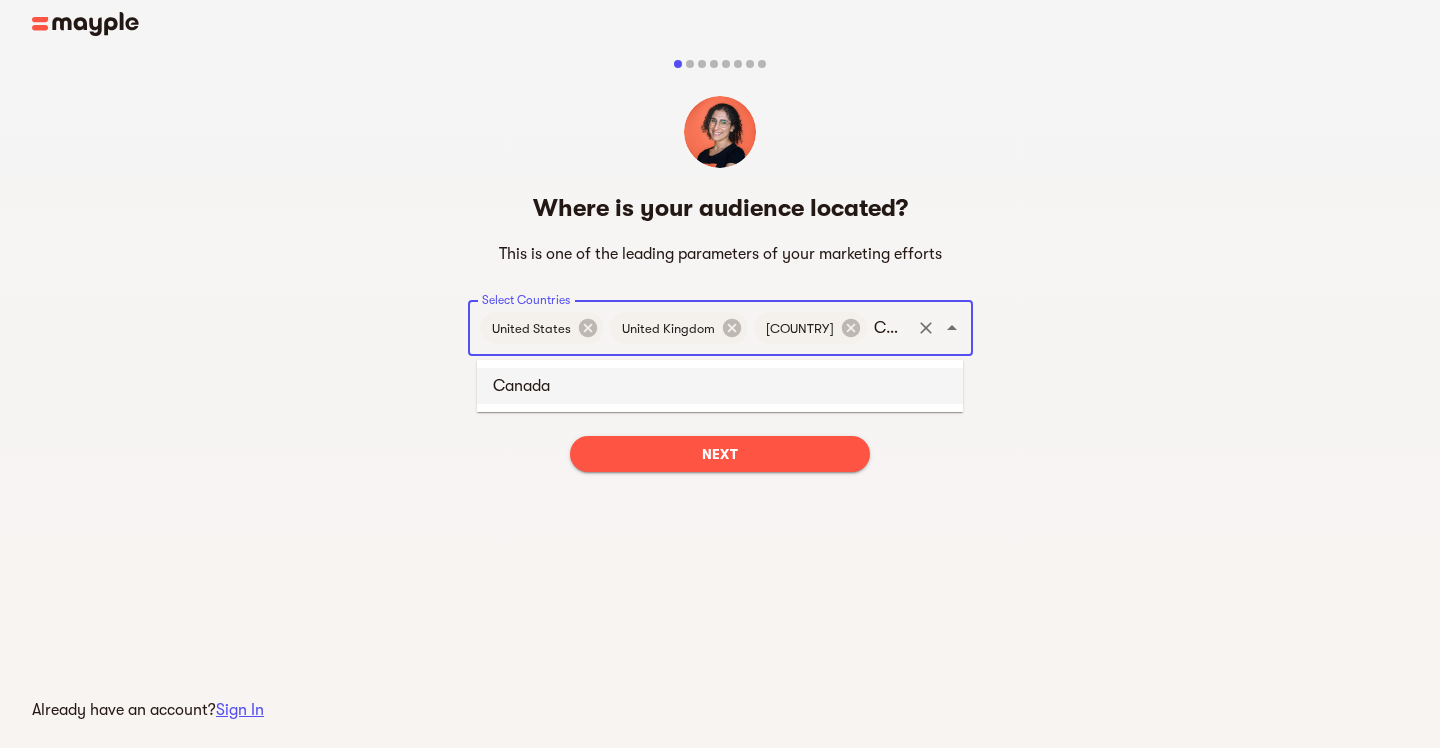 click on "Canada" at bounding box center (720, 386) 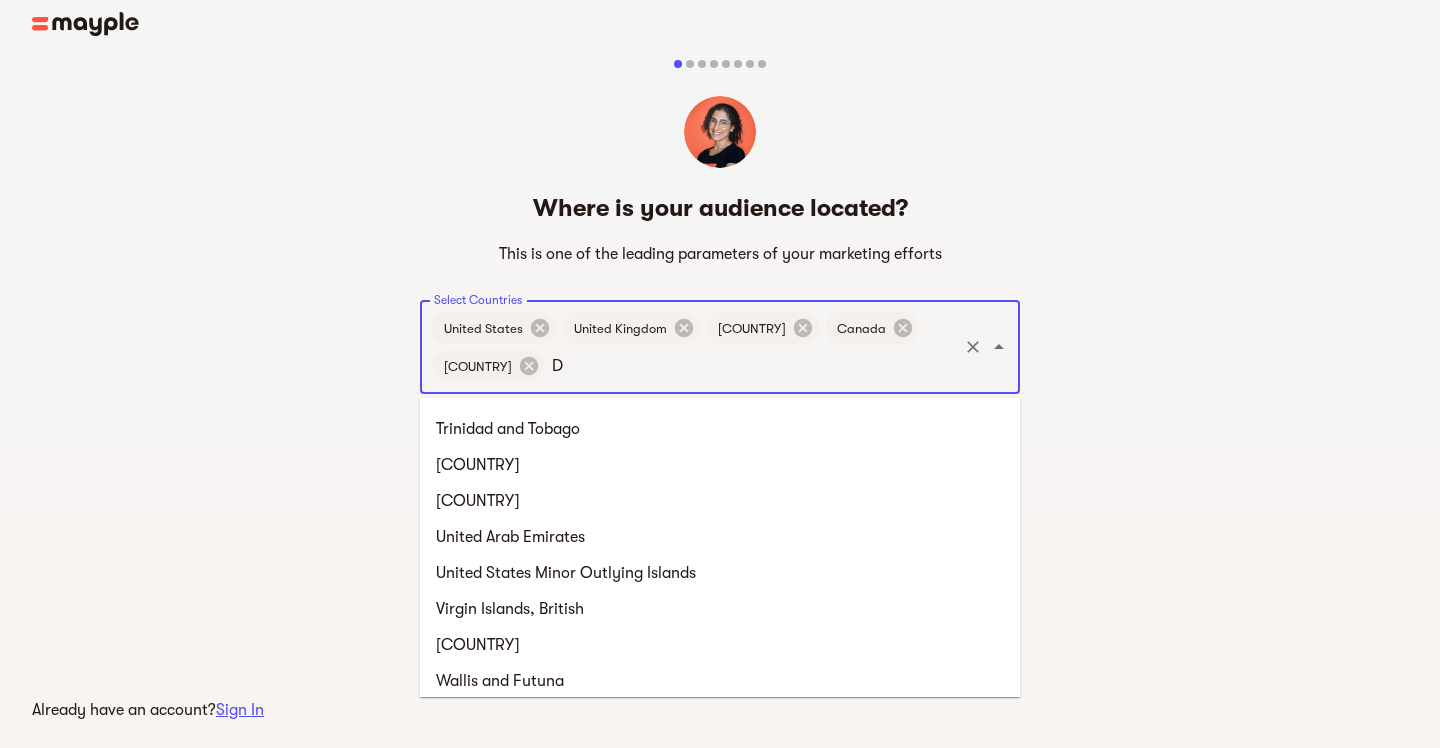 scroll, scrollTop: 2589, scrollLeft: 0, axis: vertical 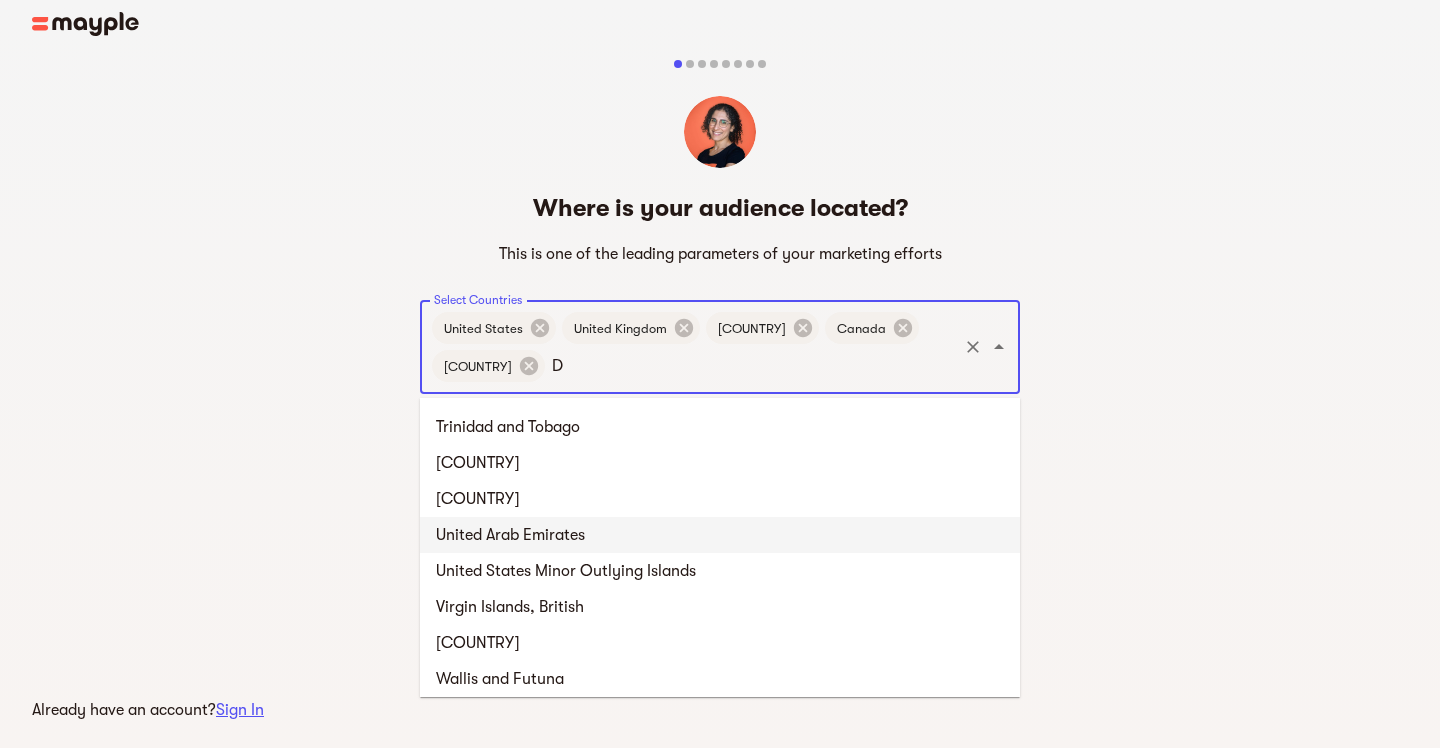 click on "United Arab Emirates" at bounding box center (720, 535) 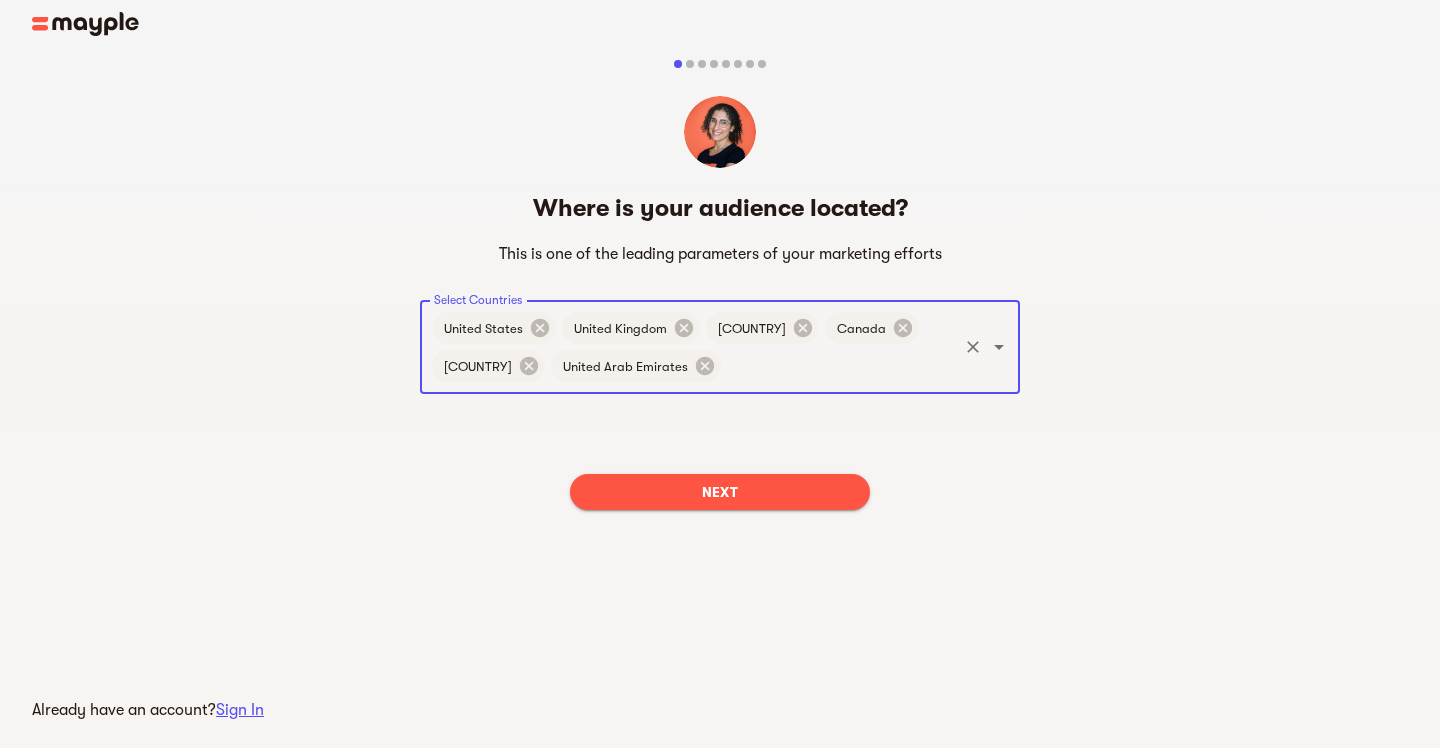 click on "Next" at bounding box center [720, 492] 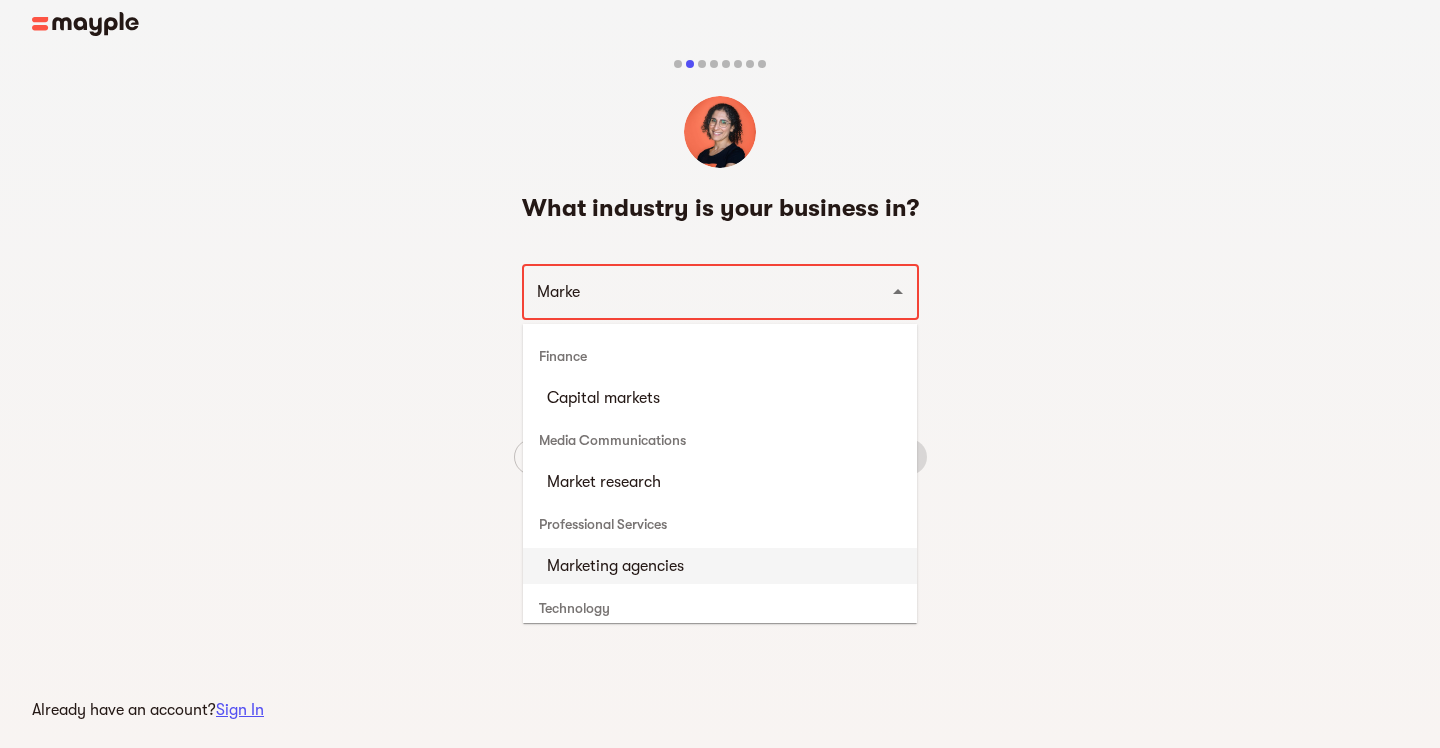 click on "Marketing agencies" at bounding box center (720, 566) 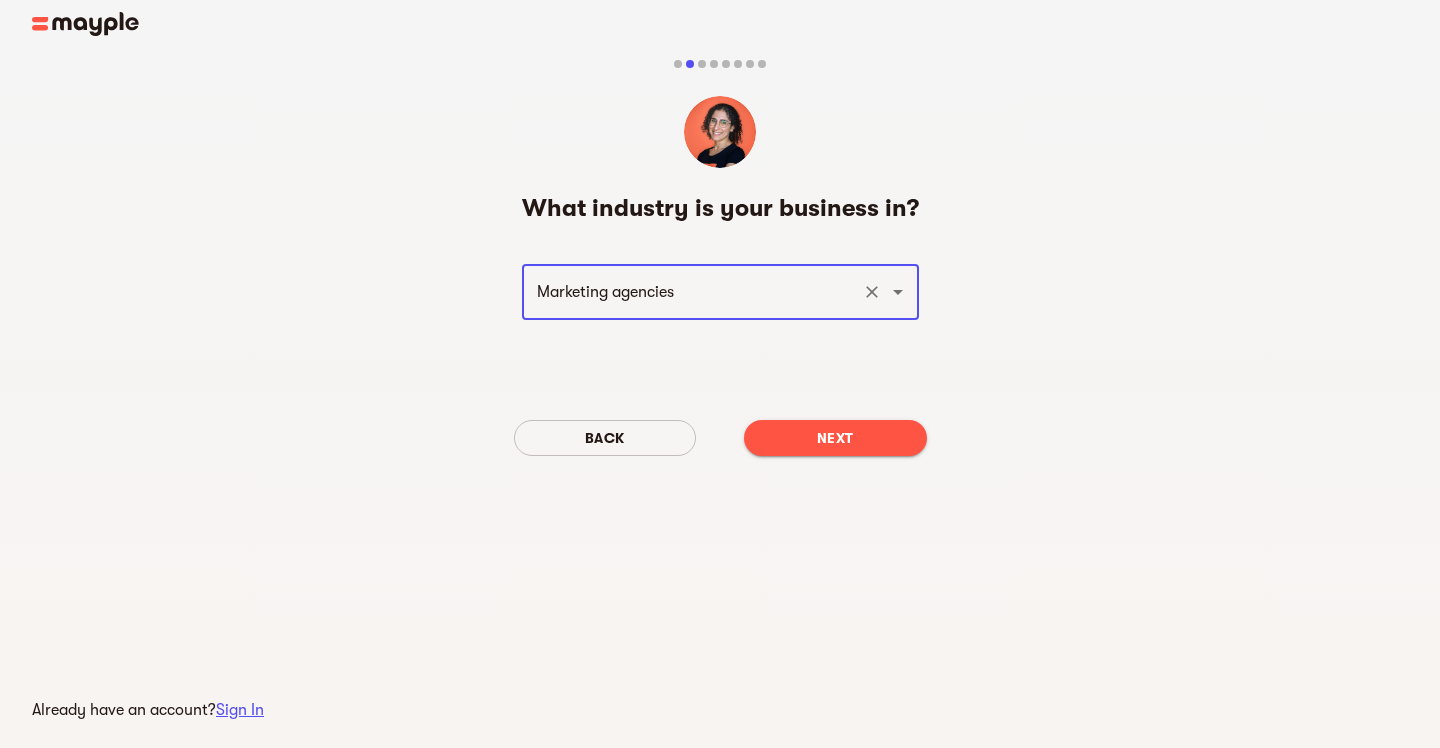click on "Next" at bounding box center [835, 438] 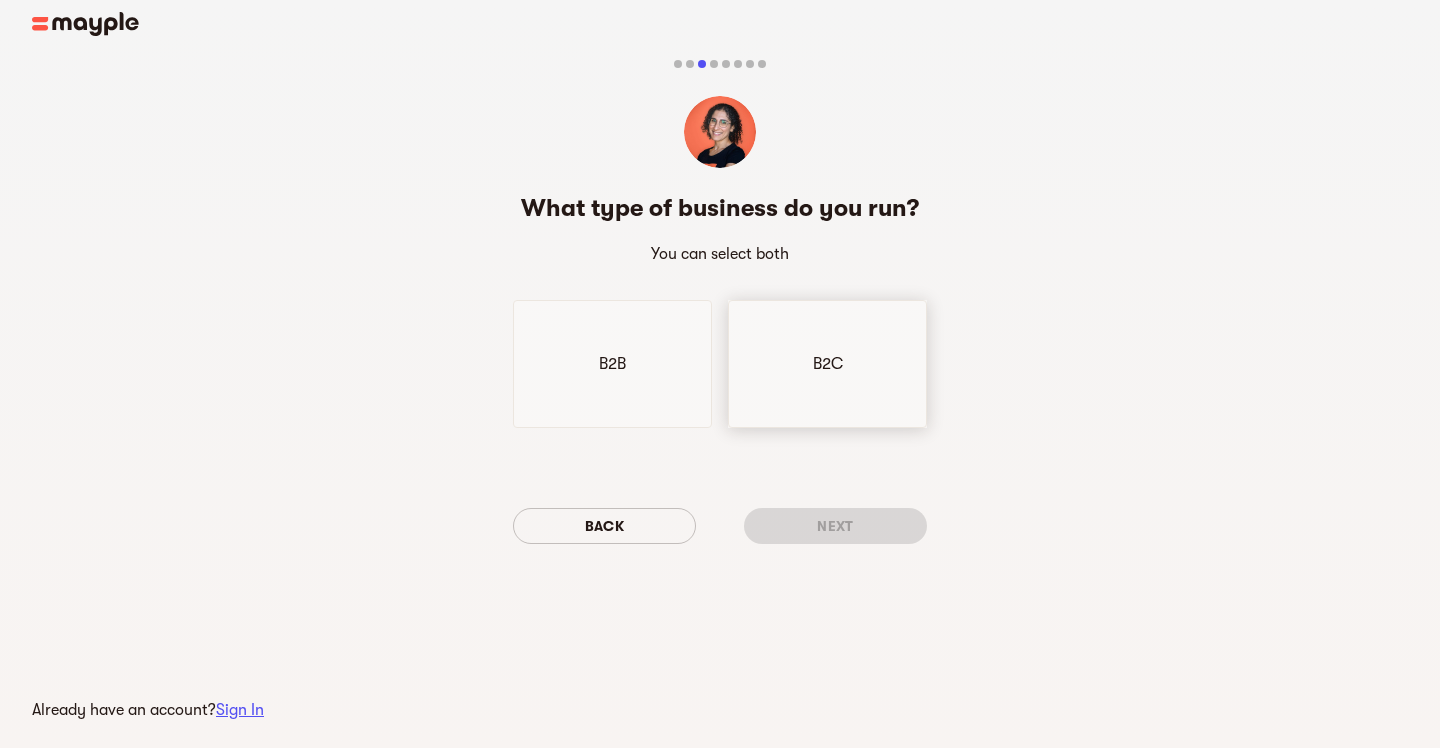 click on "B2C" at bounding box center (612, 364) 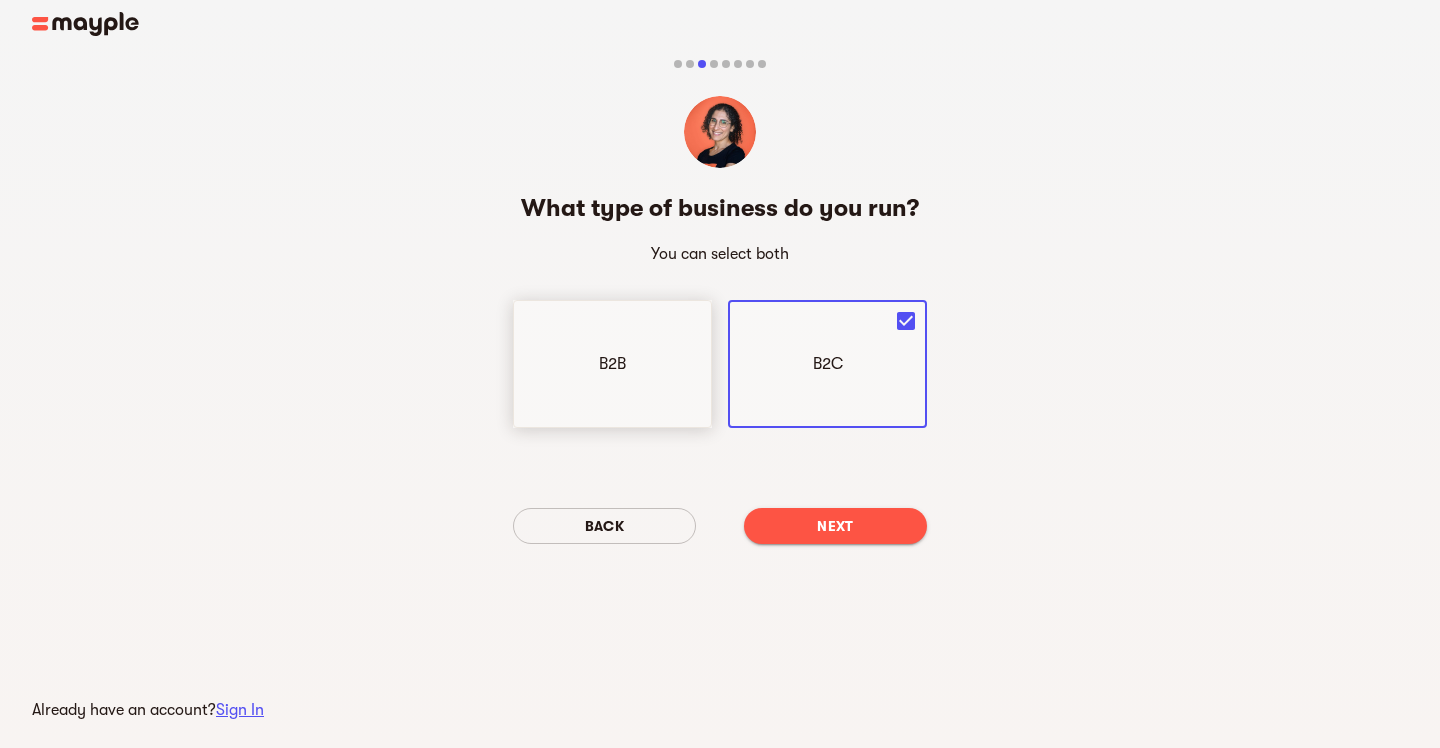 click on "B2B" at bounding box center [612, 364] 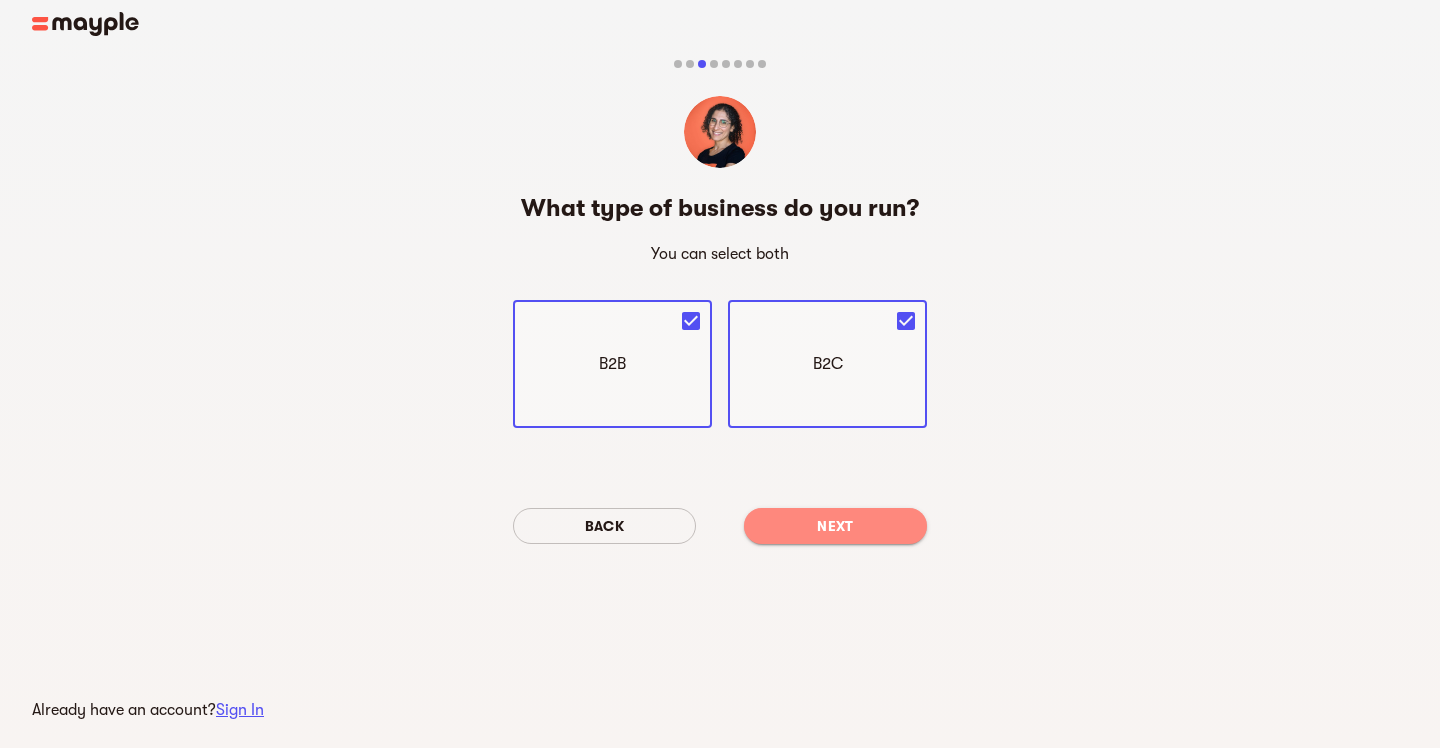 click on "Next" at bounding box center [835, 526] 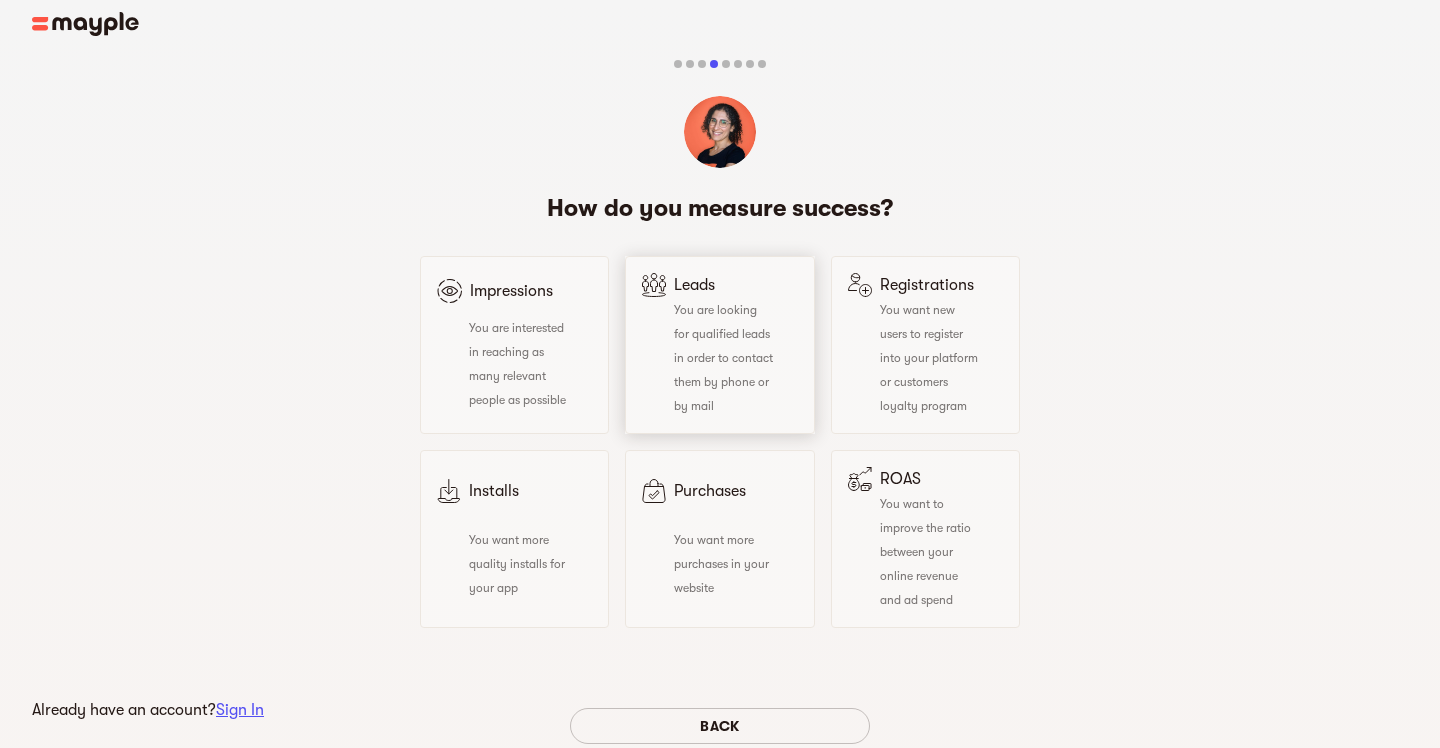 click on "You are looking for qualified leads in order to contact them by phone or by mail" at bounding box center [723, 358] 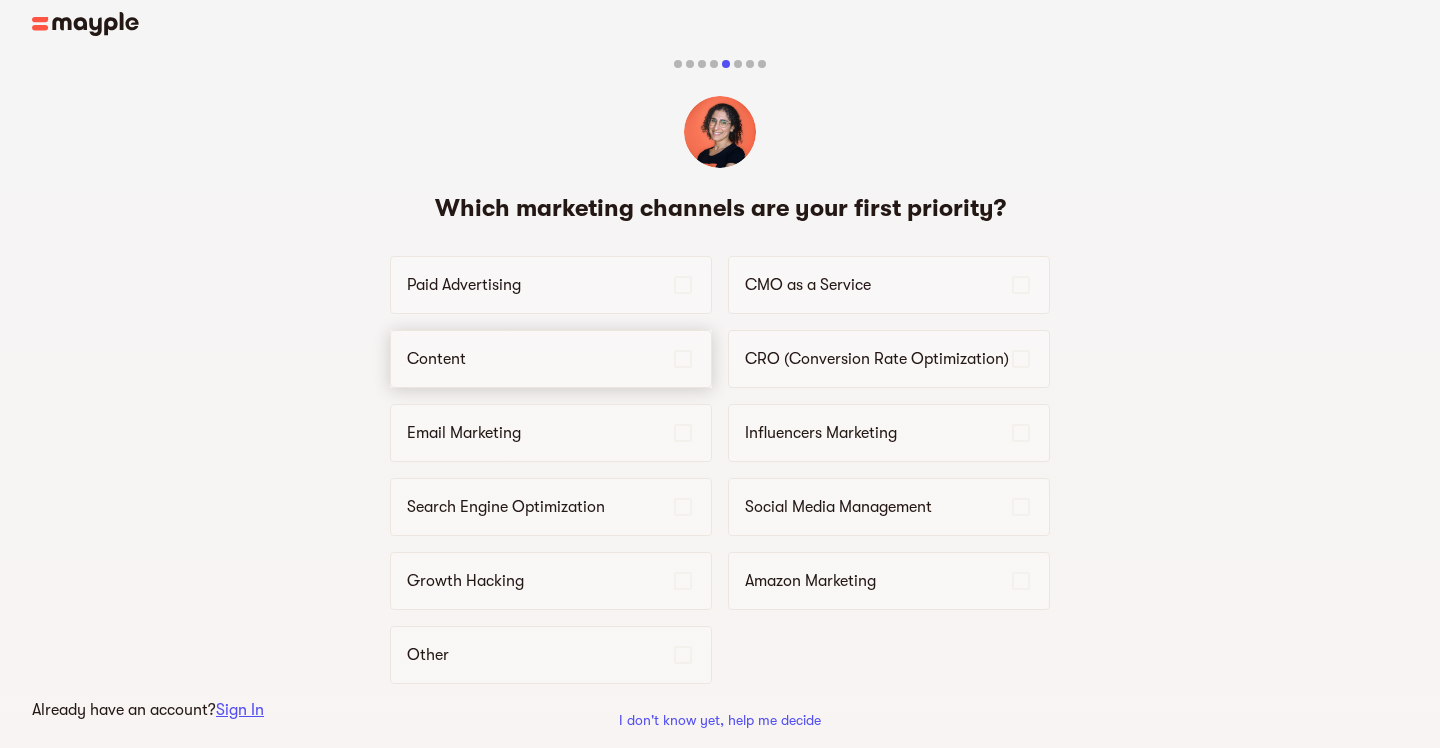 click on "Content" at bounding box center [551, 285] 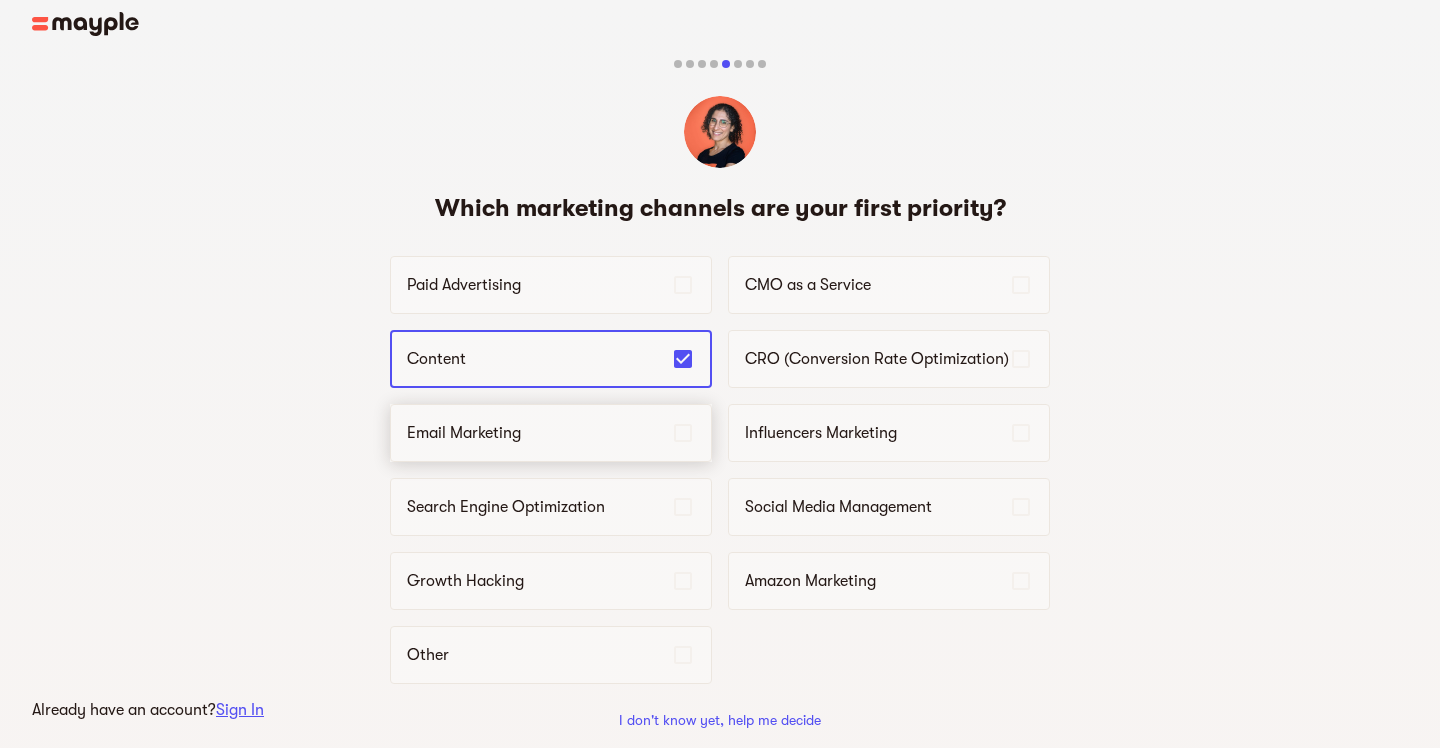 click on "Email Marketing" at bounding box center (539, 433) 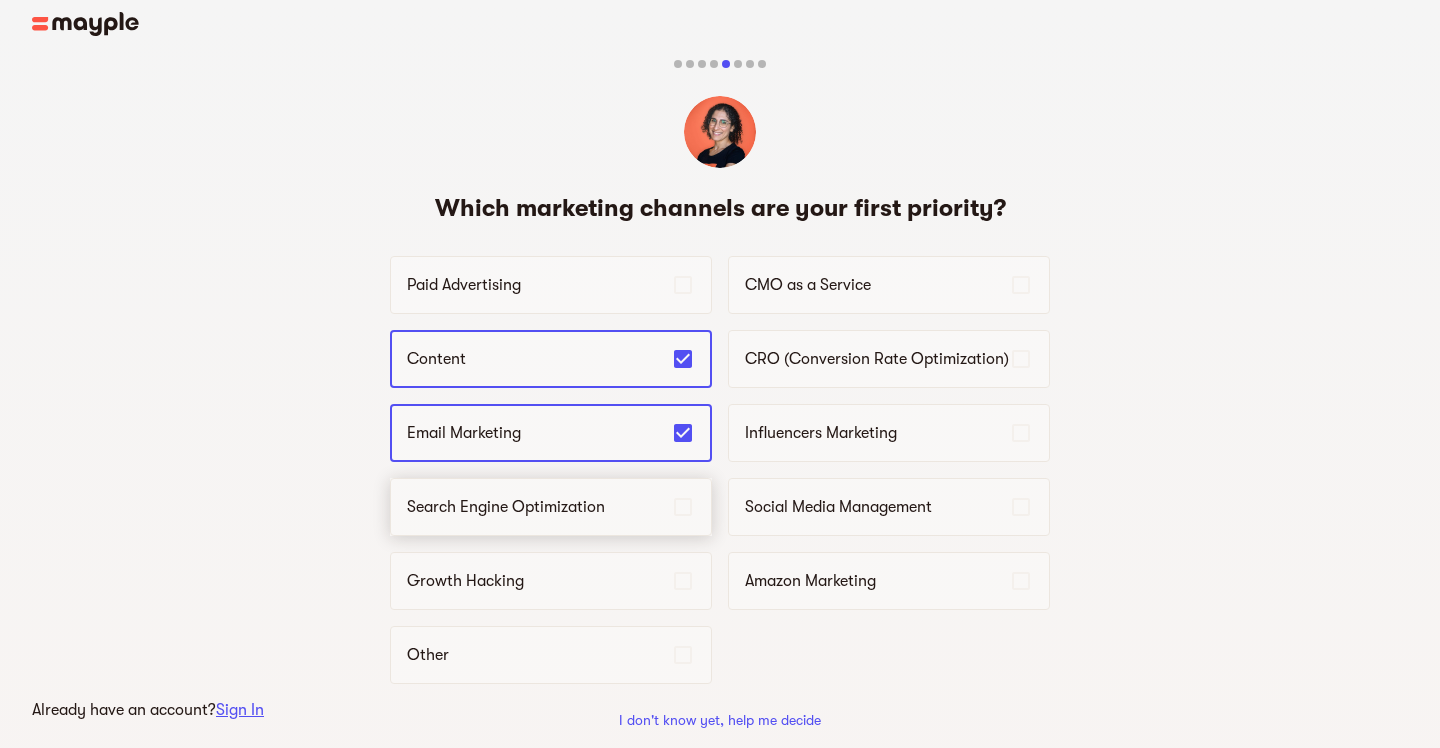 click on "Search Engine Optimization" at bounding box center [551, 285] 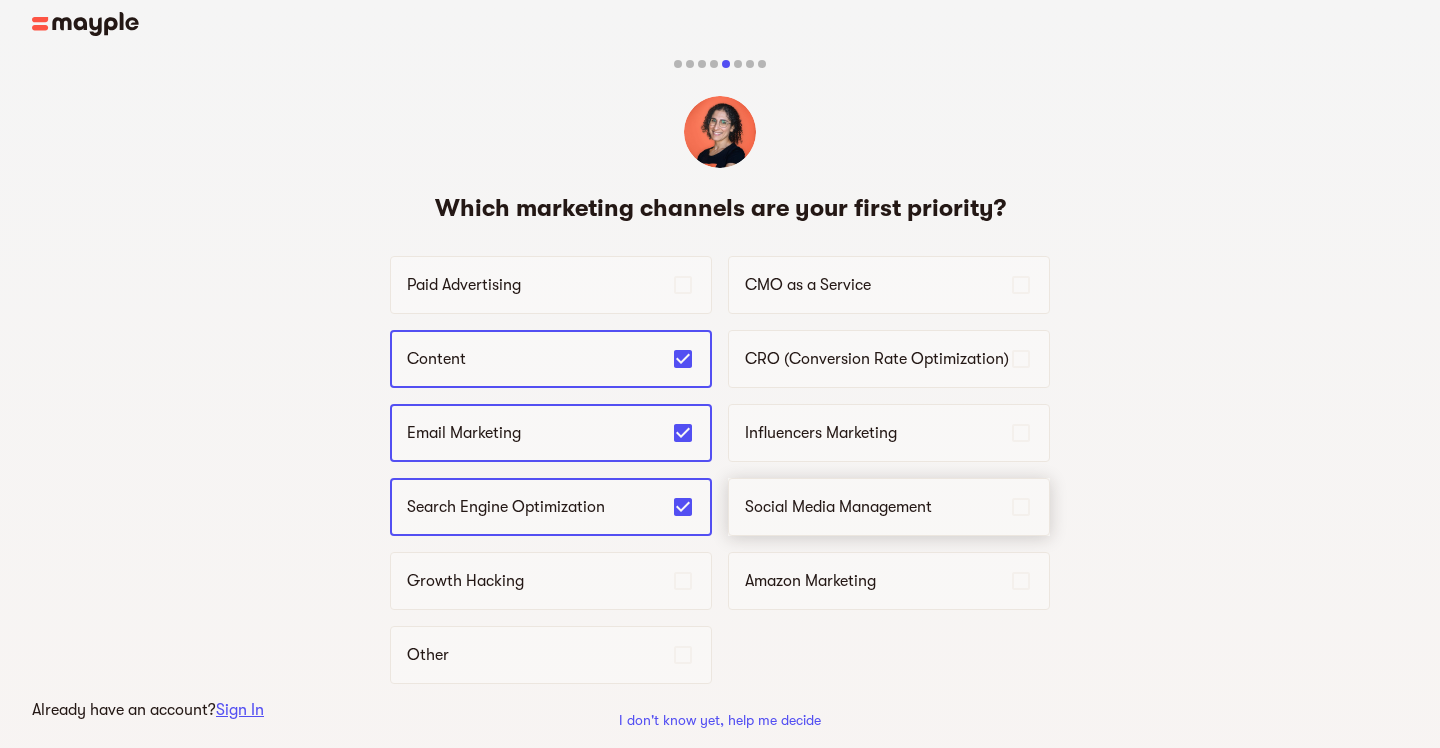 click on "Social Media Management" at bounding box center [877, 507] 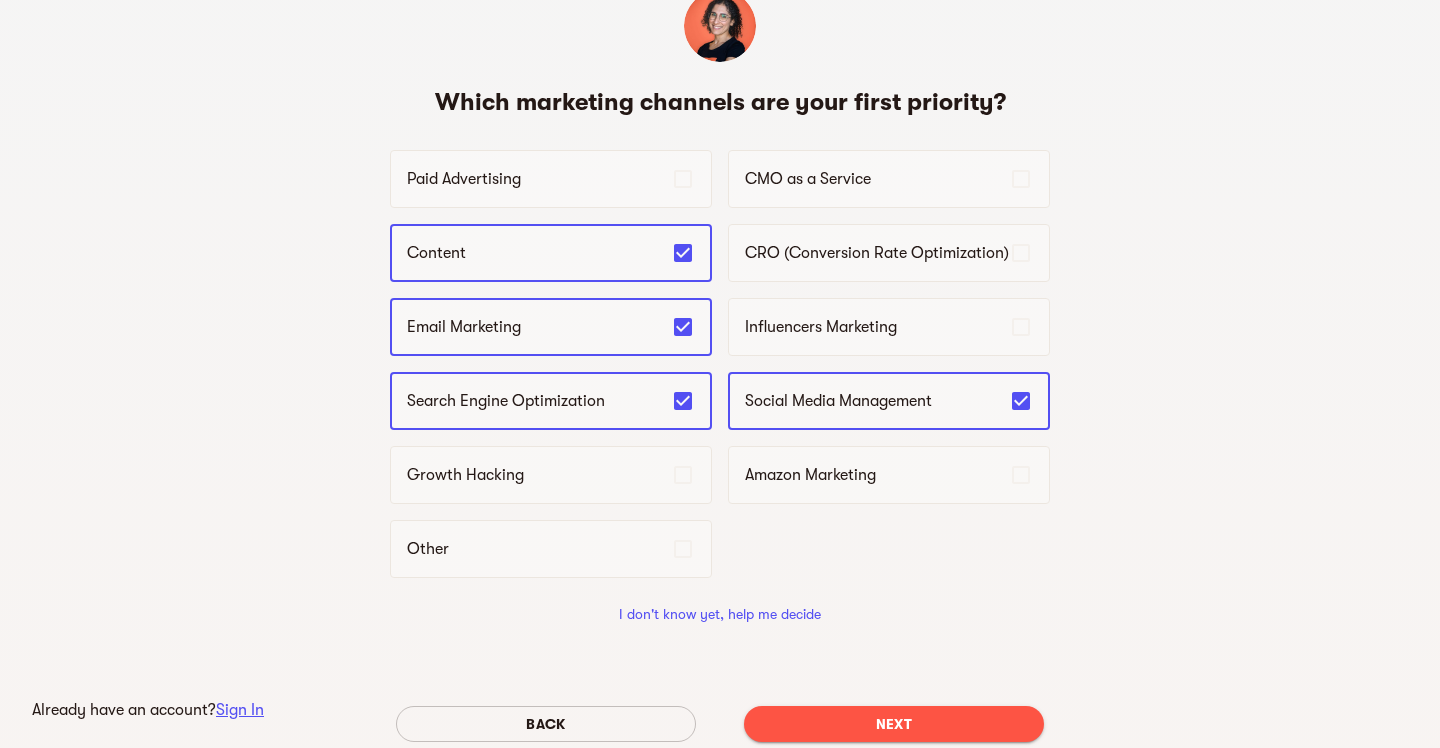 scroll, scrollTop: 121, scrollLeft: 0, axis: vertical 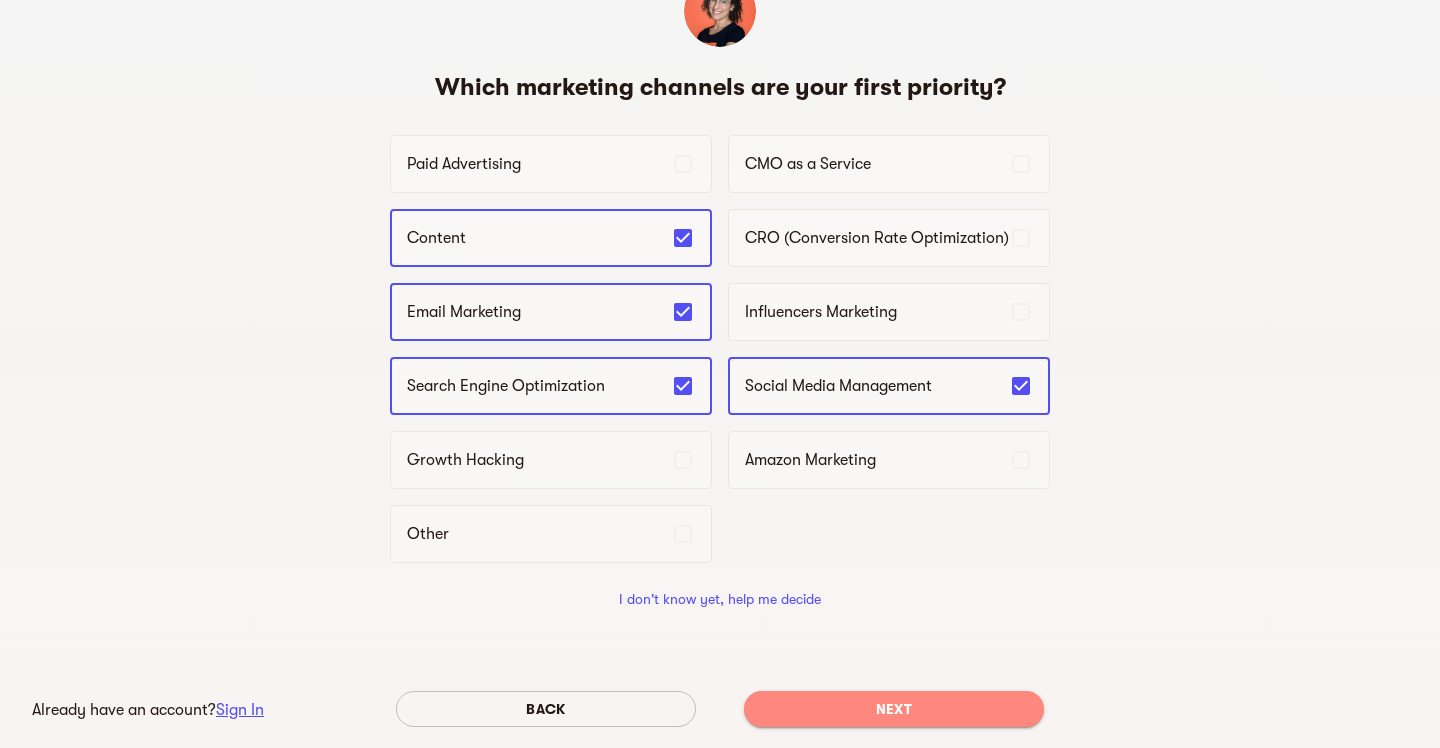 click on "Next" at bounding box center (894, 709) 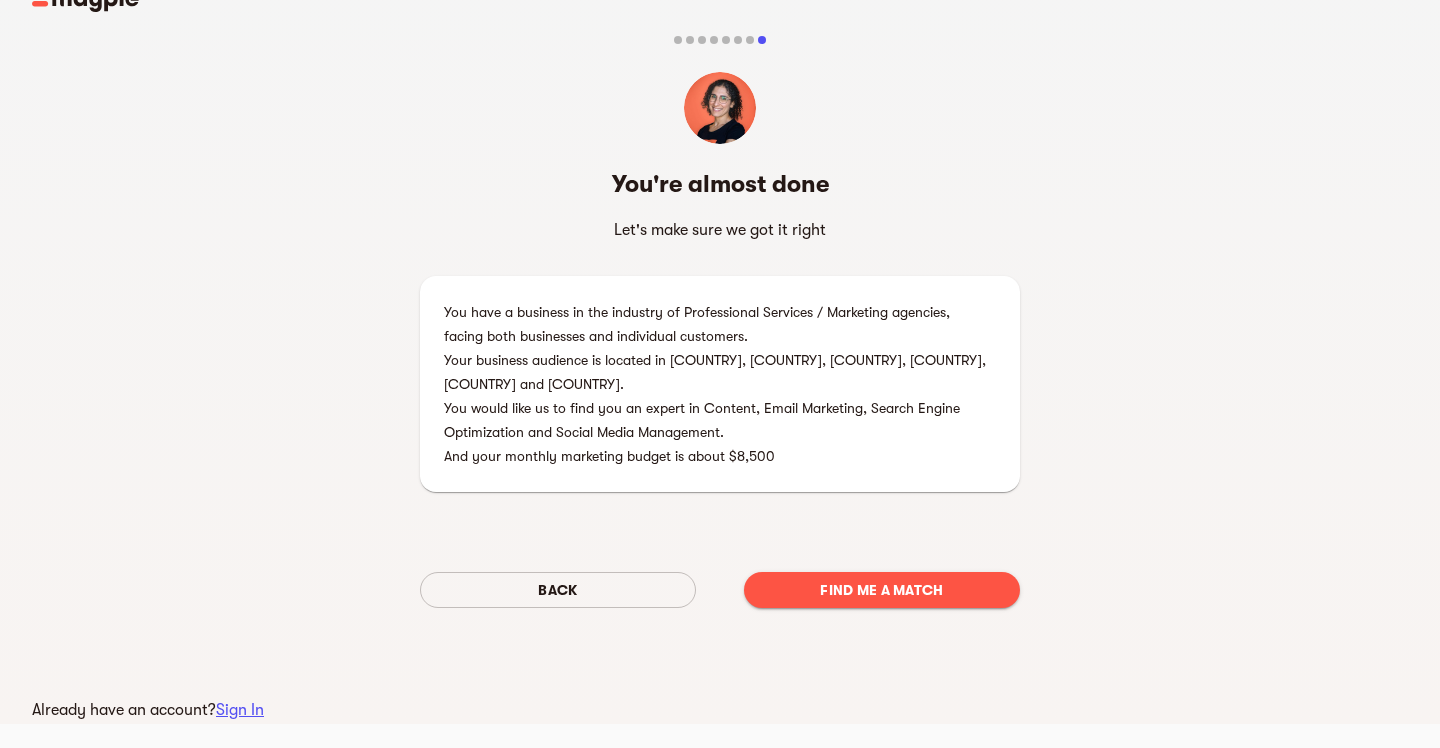 scroll, scrollTop: 0, scrollLeft: 0, axis: both 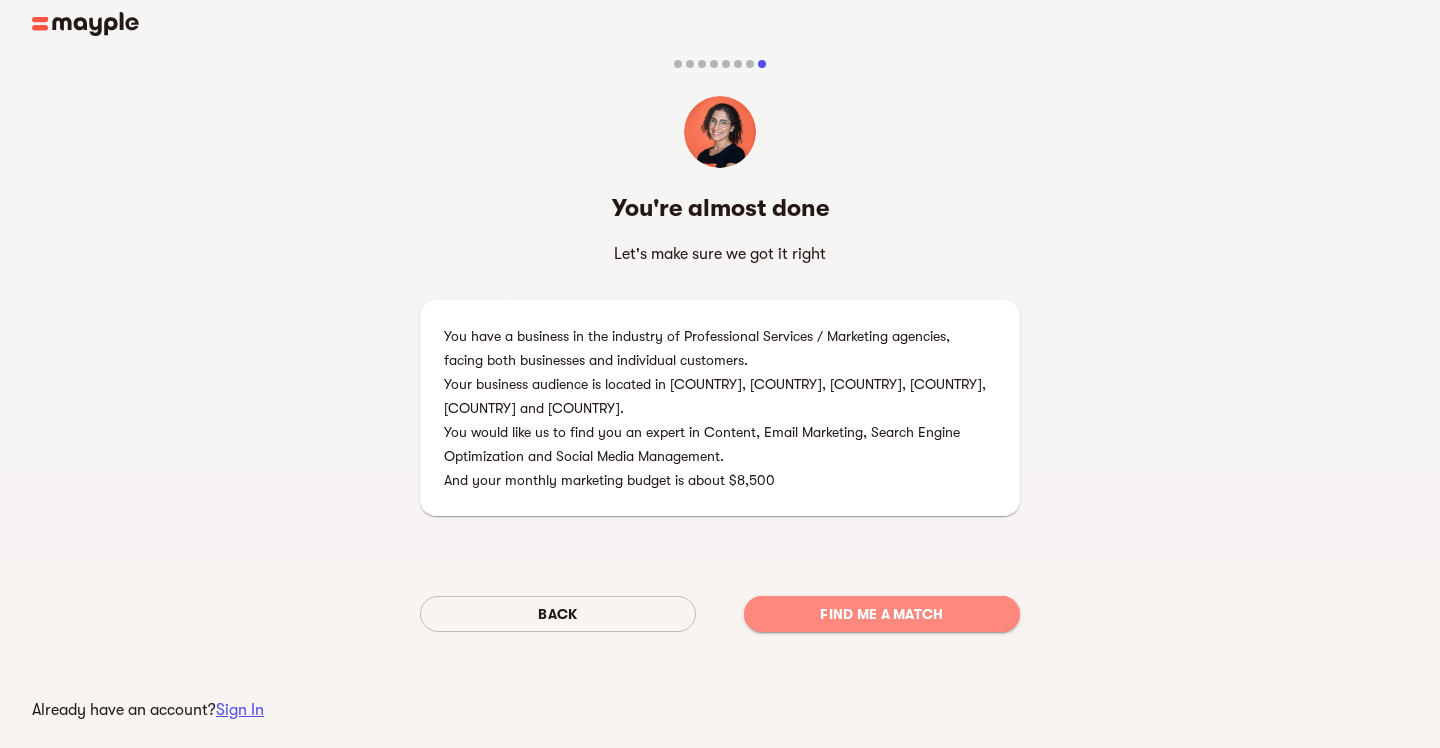 click on "Find me a match" at bounding box center (882, 614) 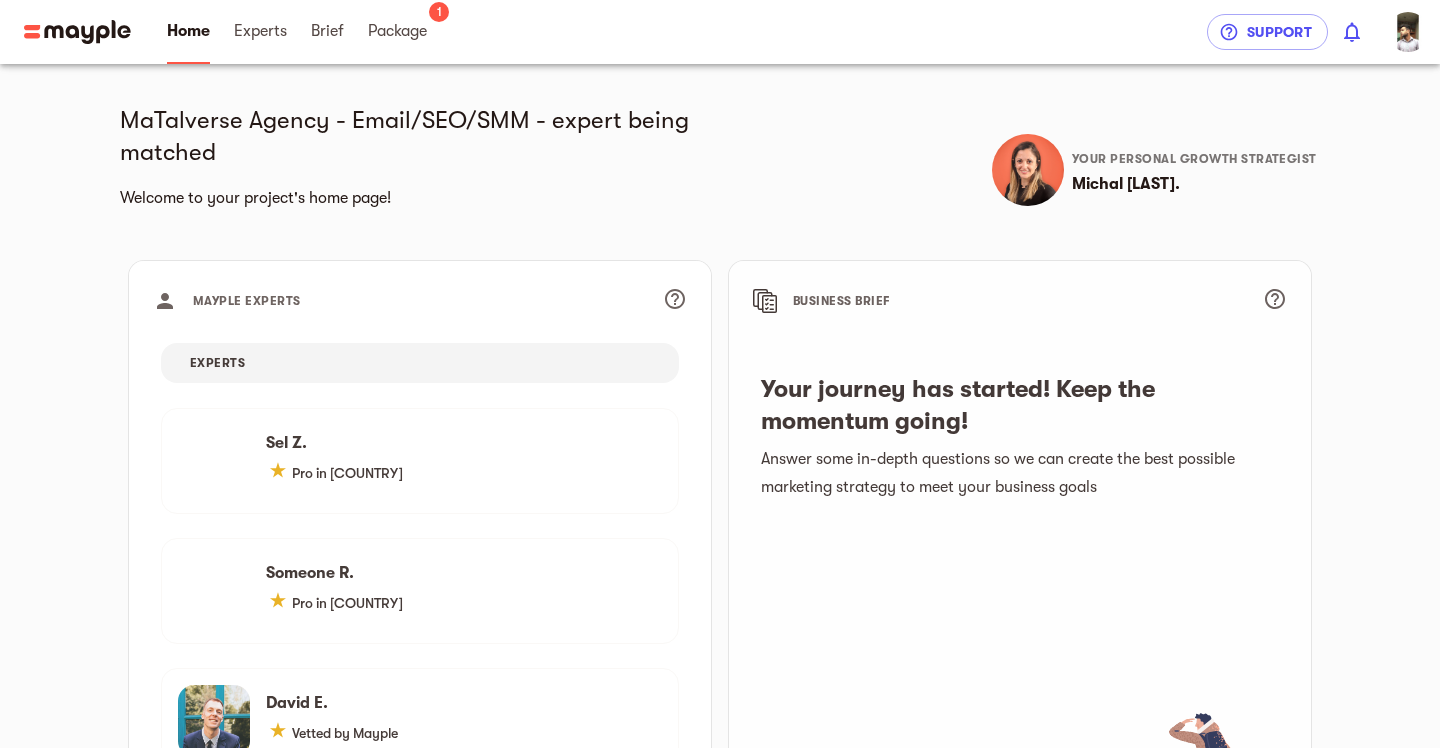 scroll, scrollTop: 0, scrollLeft: 0, axis: both 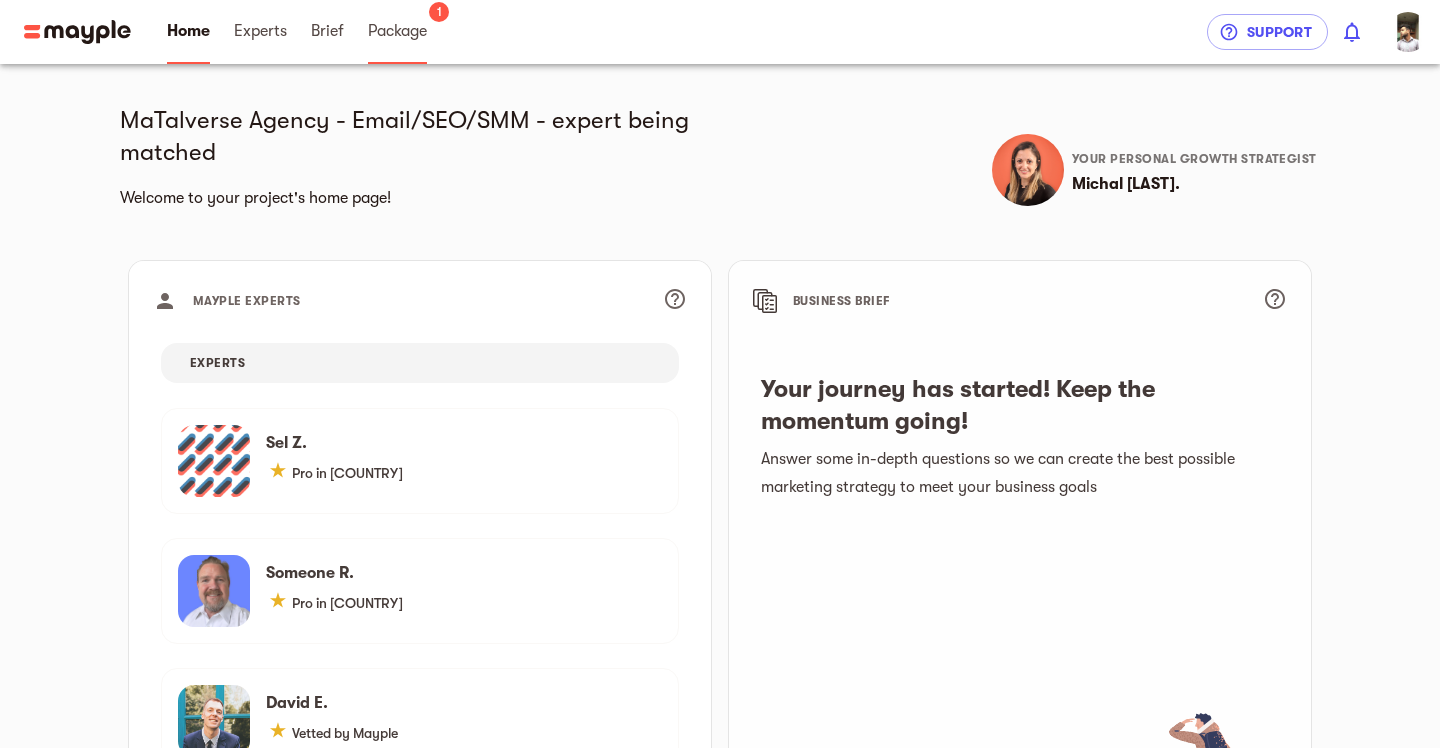click on "Package" at bounding box center [397, 31] 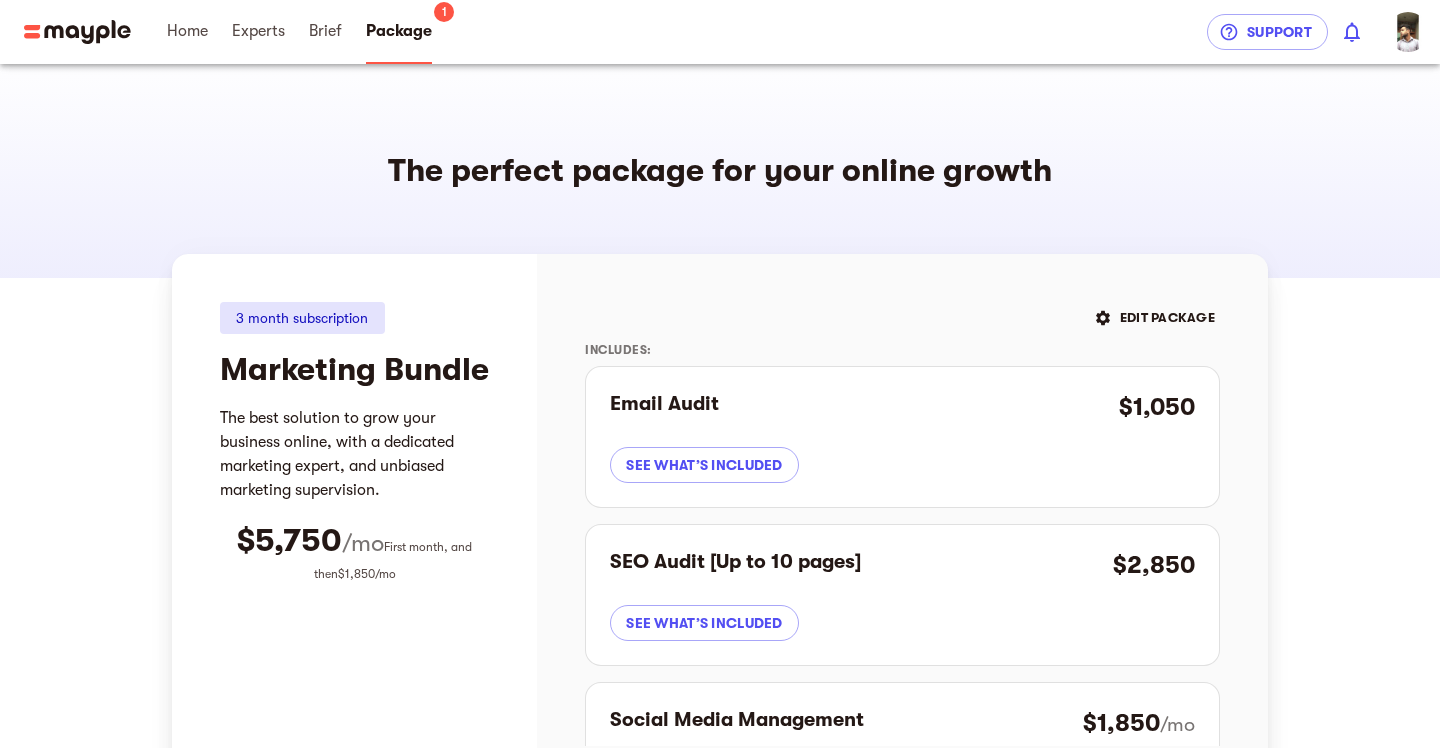 scroll, scrollTop: 0, scrollLeft: 0, axis: both 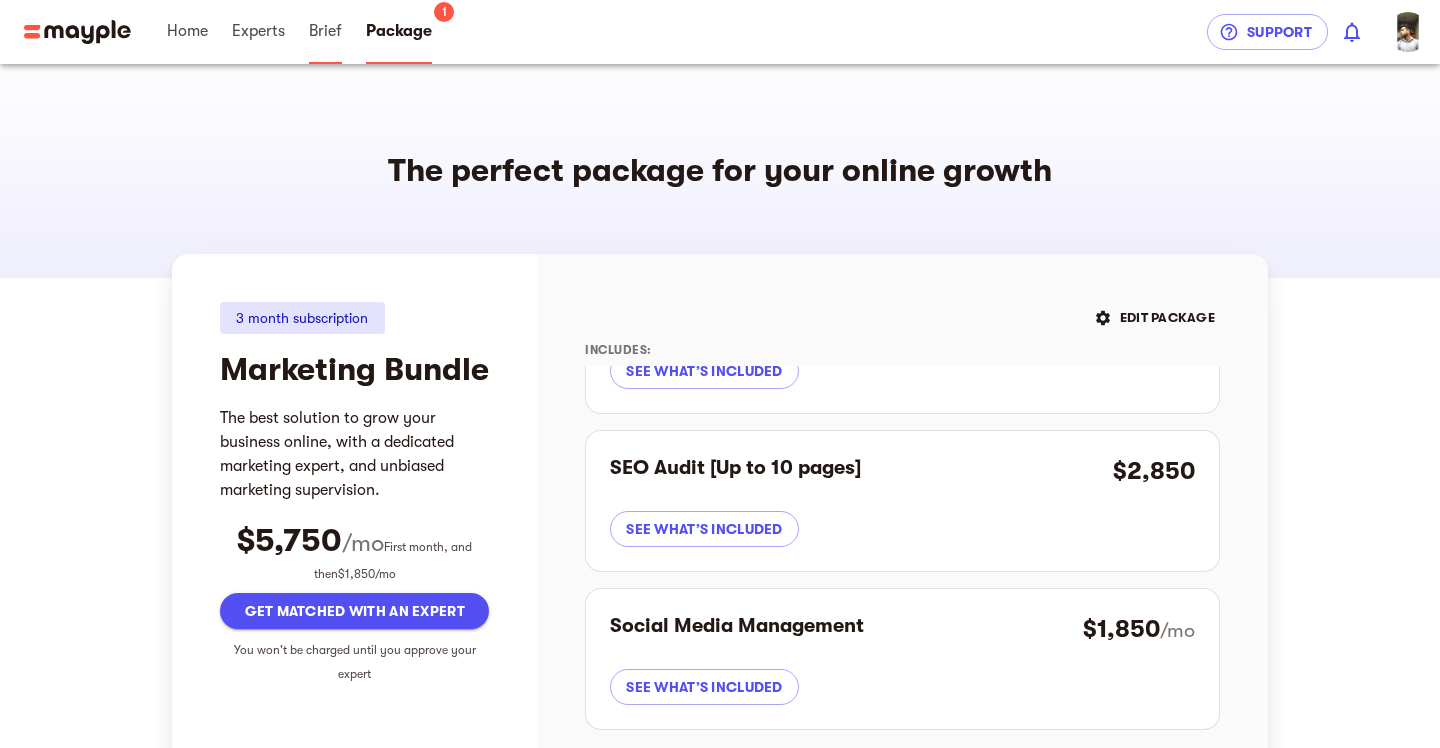 click on "Brief" at bounding box center (325, 32) 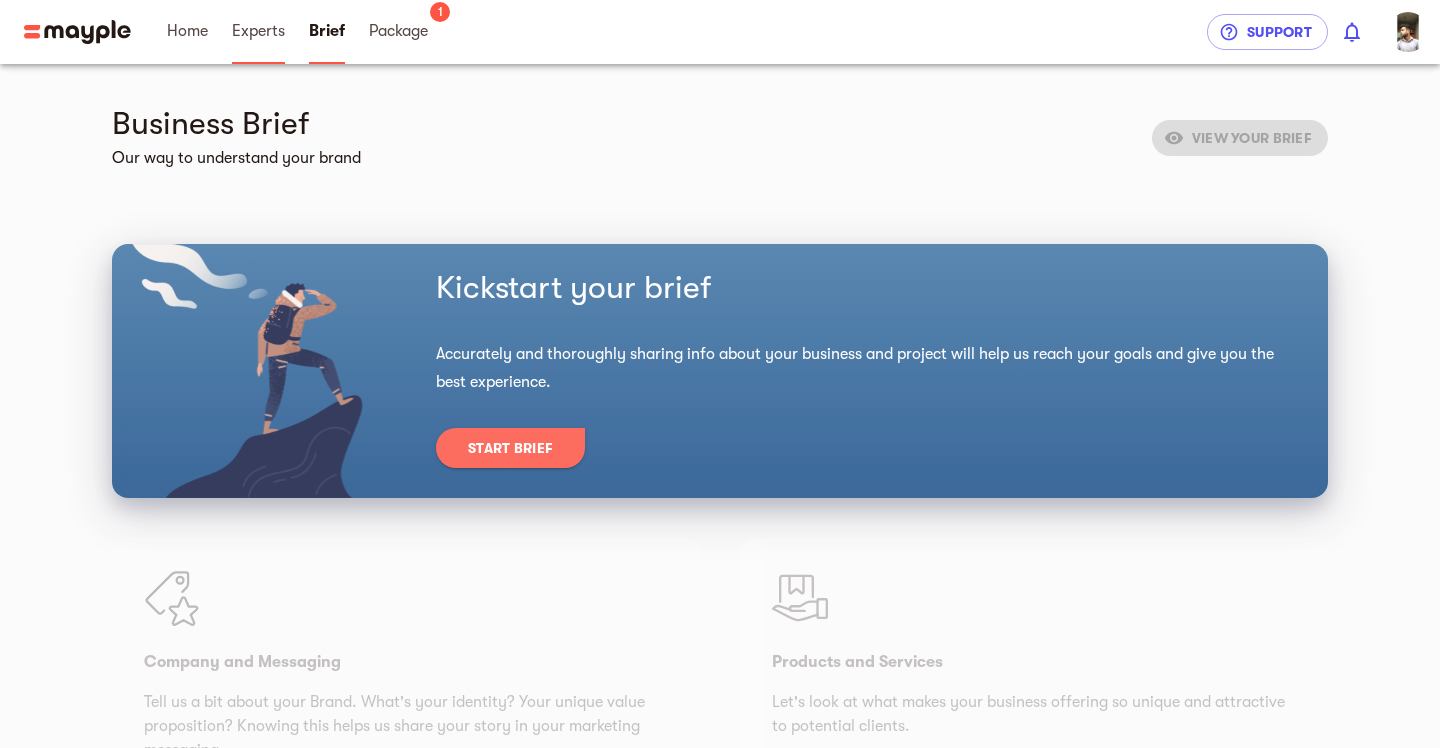 click on "Experts" at bounding box center [258, 32] 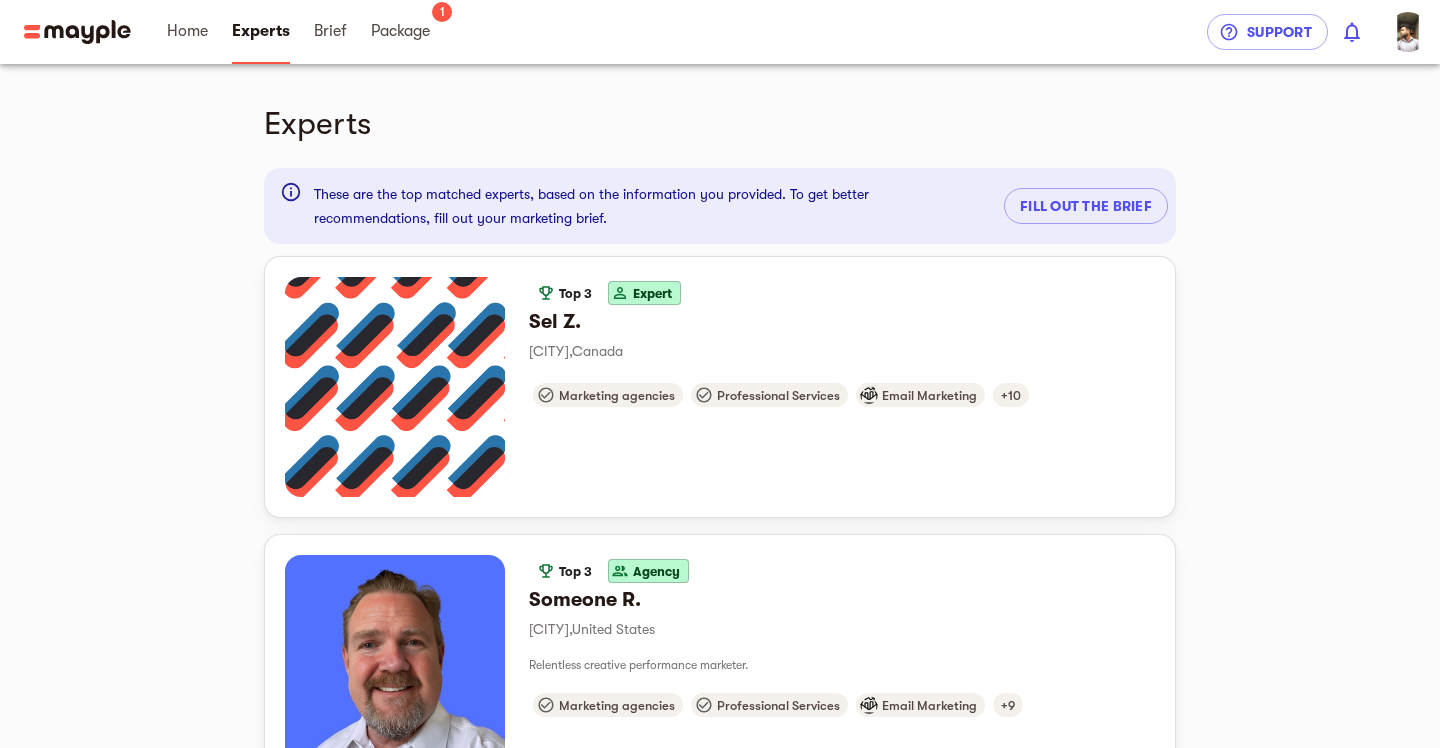 scroll, scrollTop: 0, scrollLeft: 0, axis: both 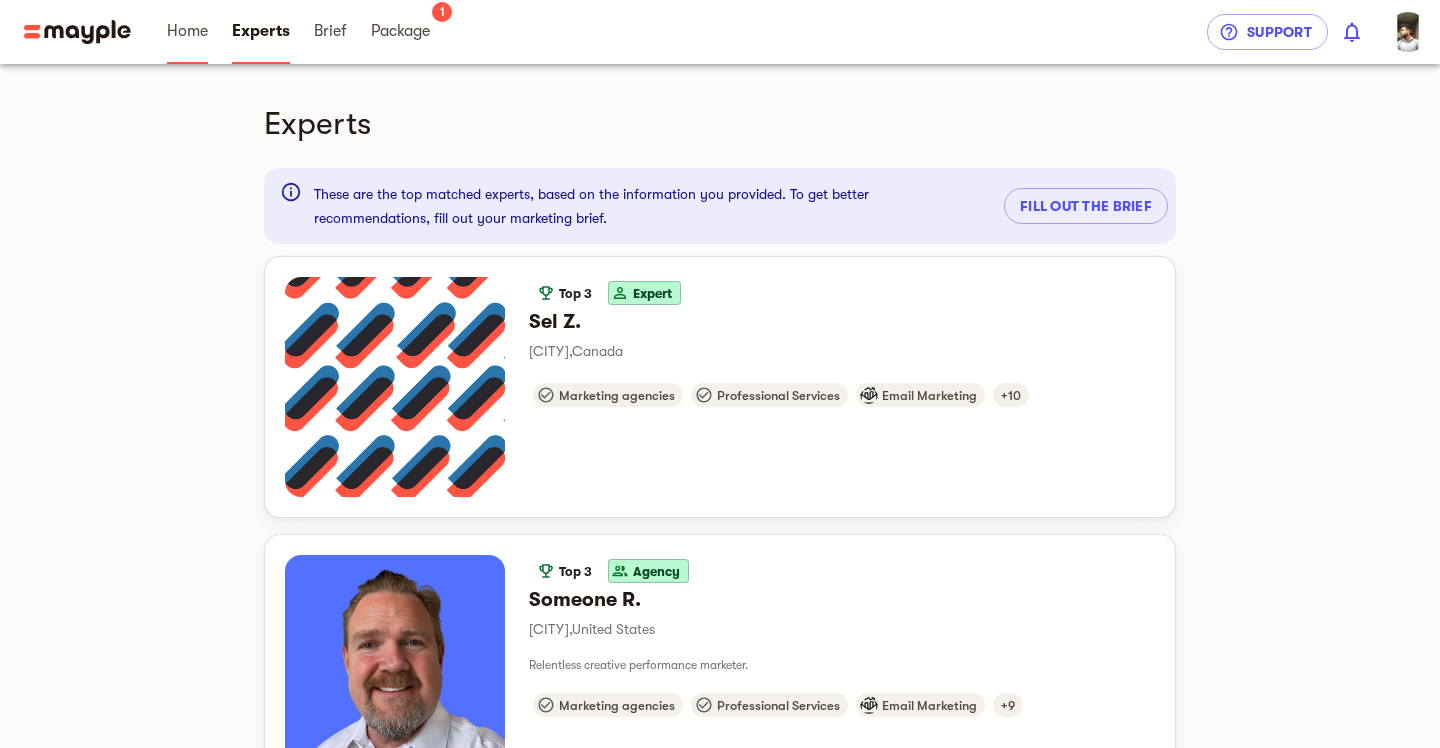 click on "Home" at bounding box center [187, 31] 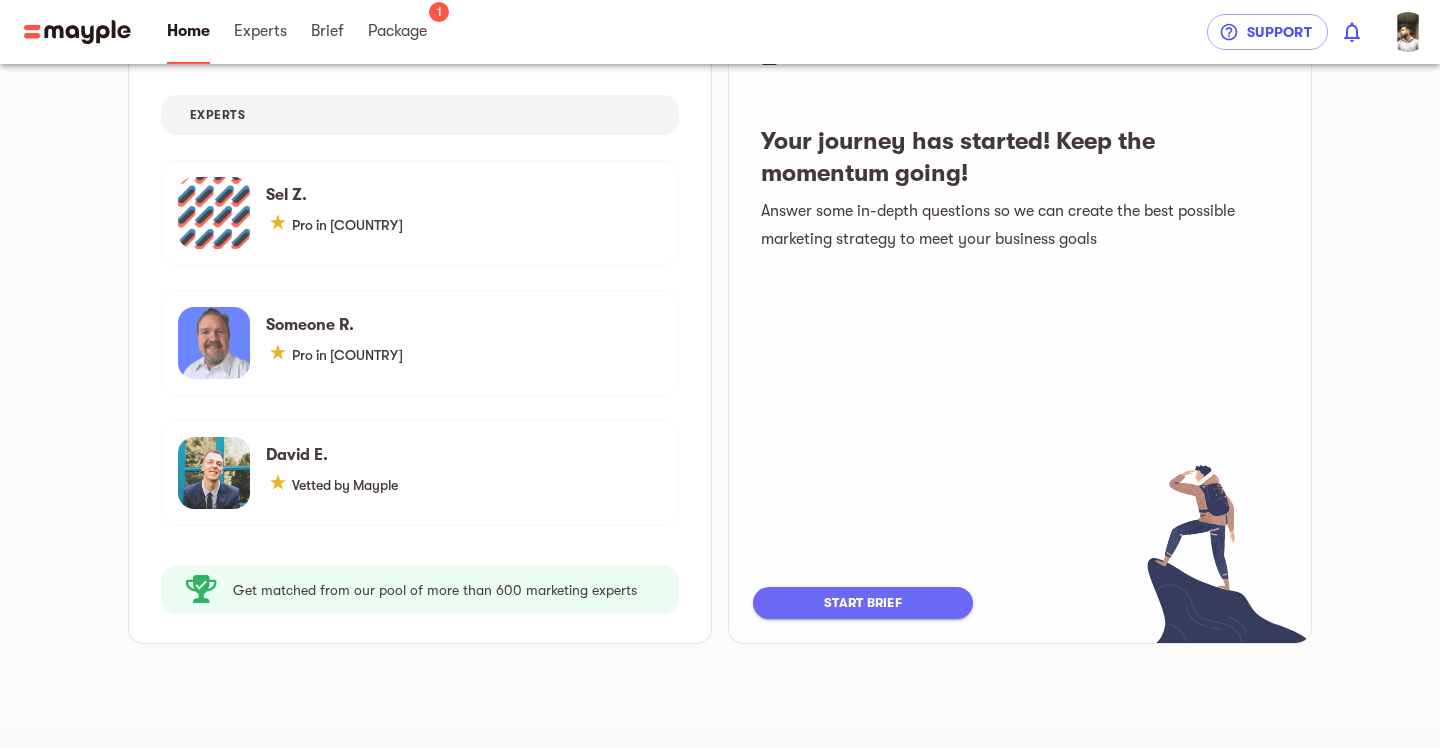 scroll, scrollTop: 248, scrollLeft: 0, axis: vertical 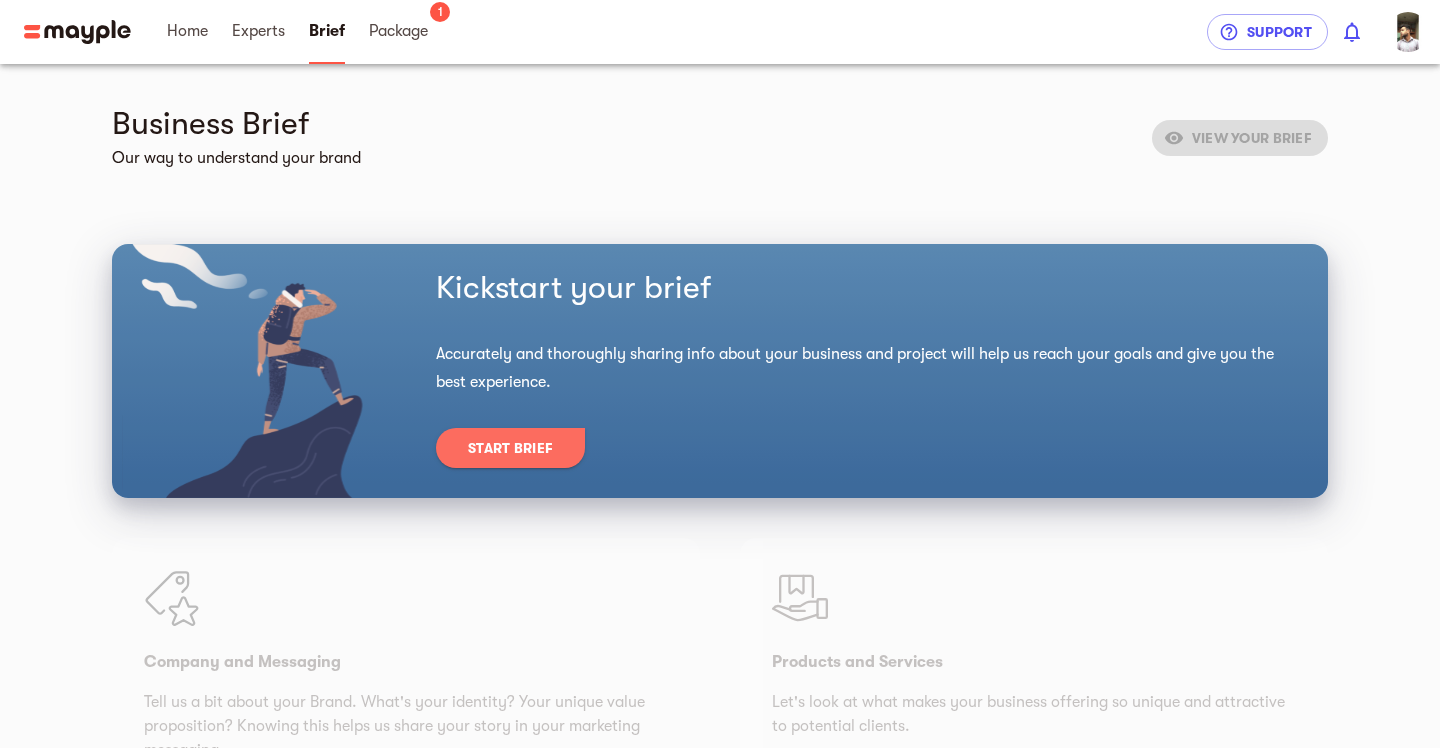 click on "Start Brief" at bounding box center (510, 448) 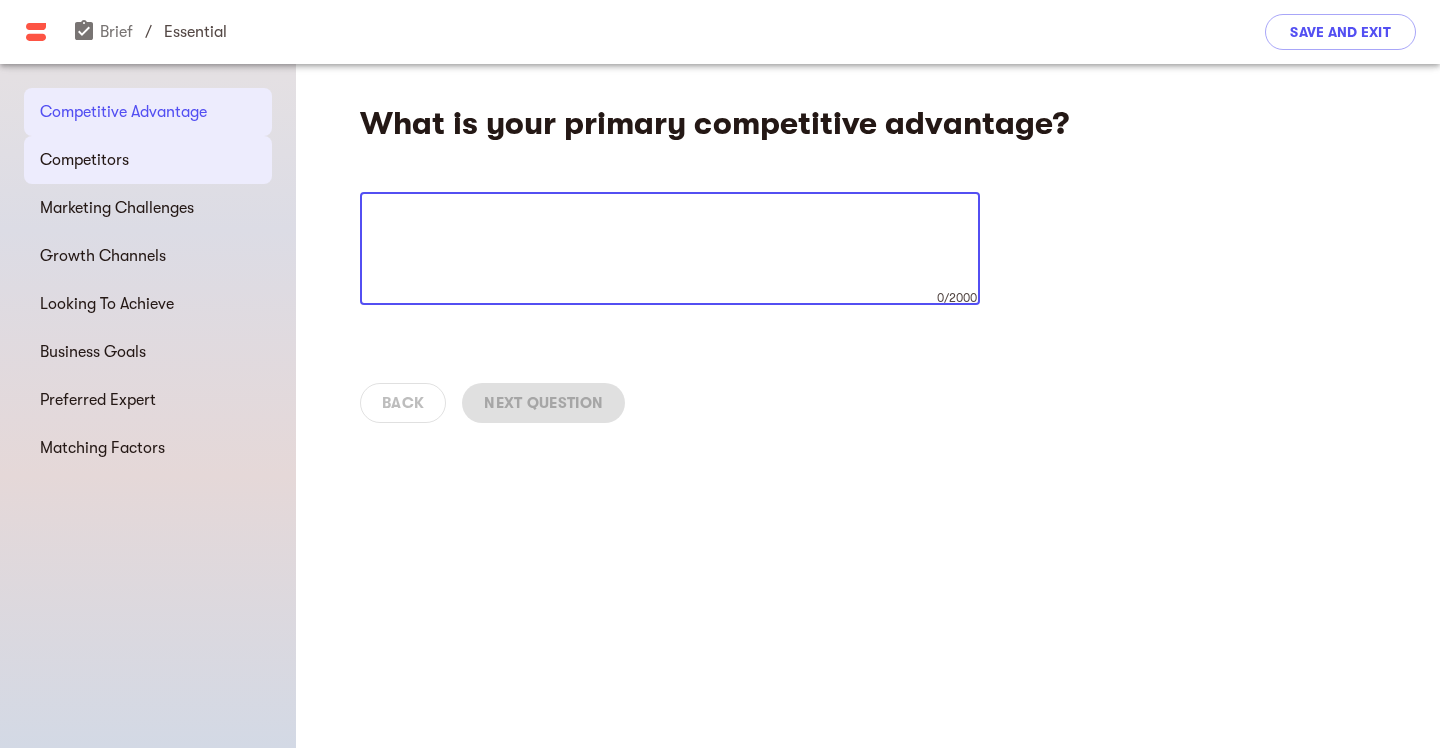 click on "Competitors" at bounding box center (148, 112) 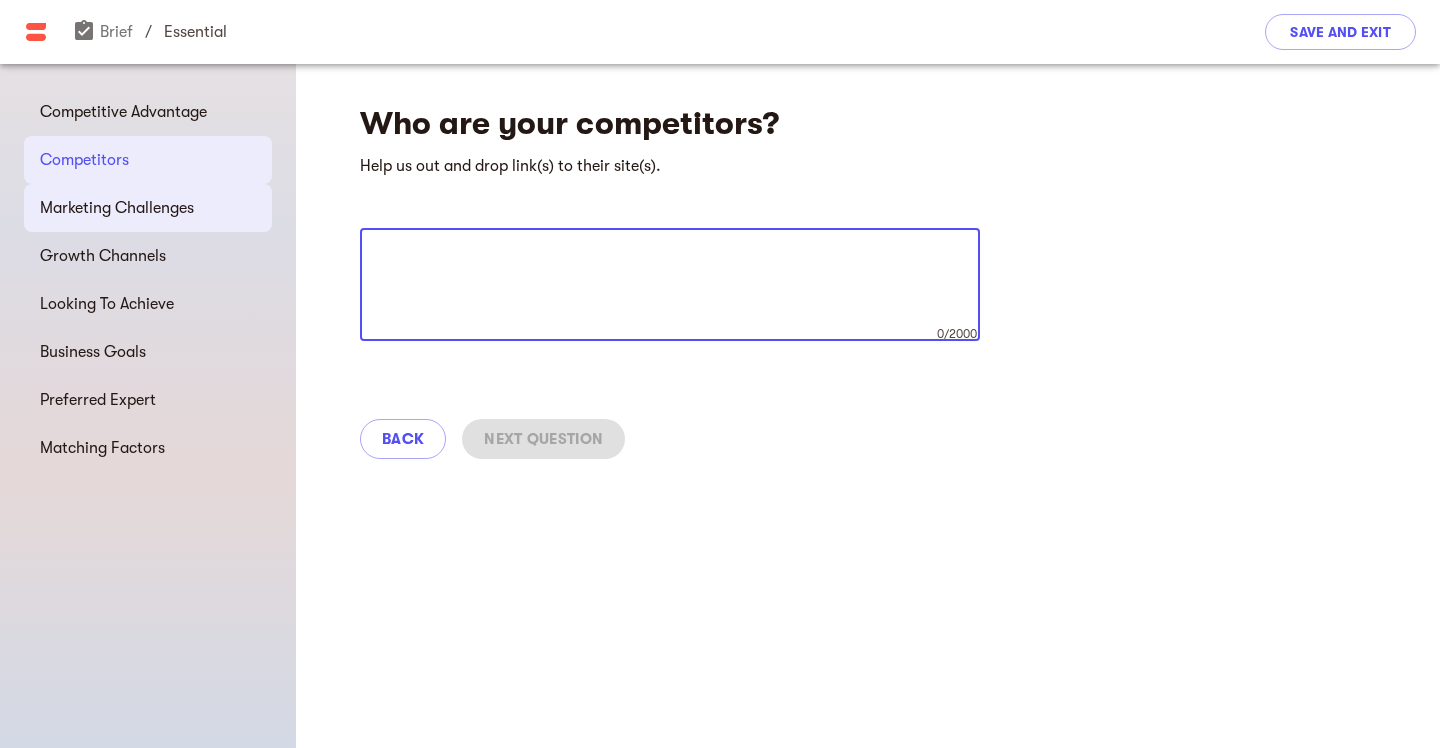 click on "Marketing Challenges" at bounding box center (148, 112) 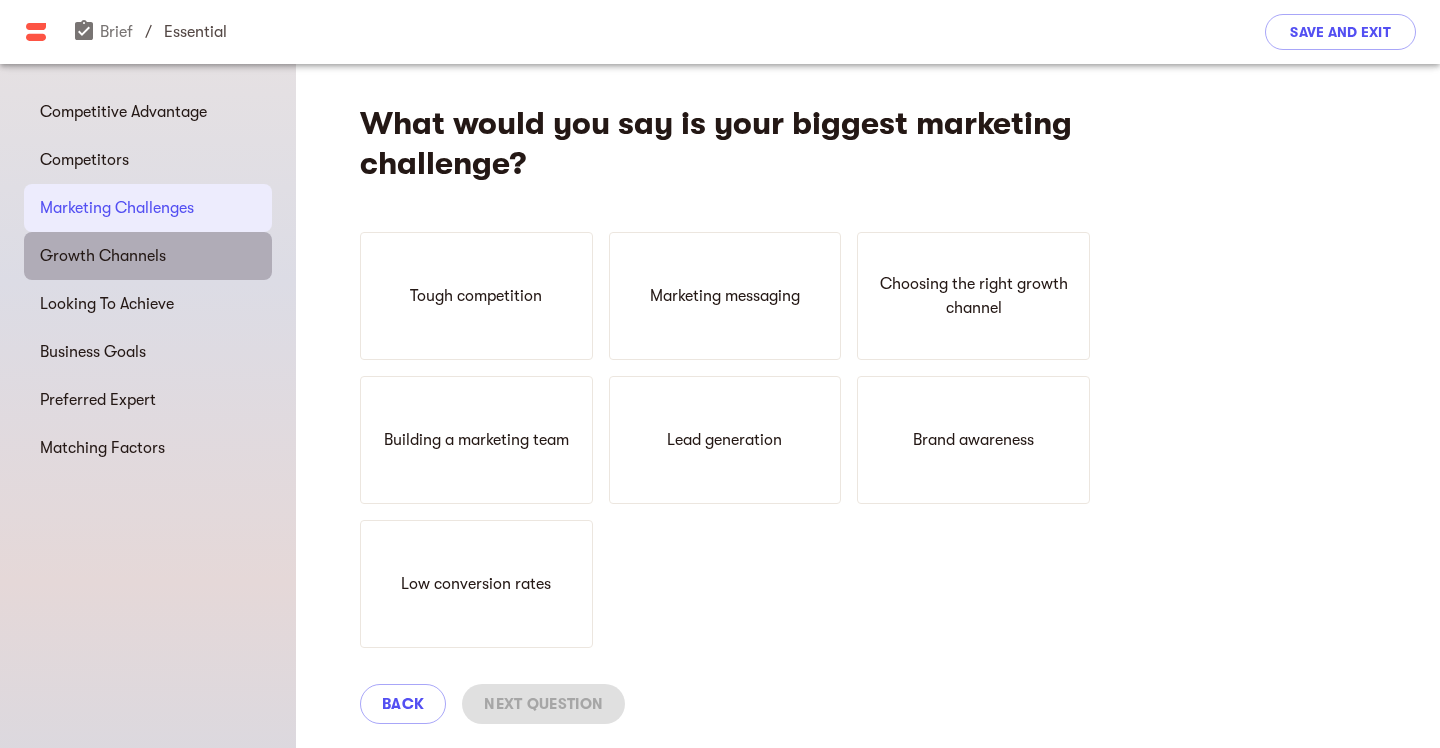 click on "Growth Channels" at bounding box center (148, 112) 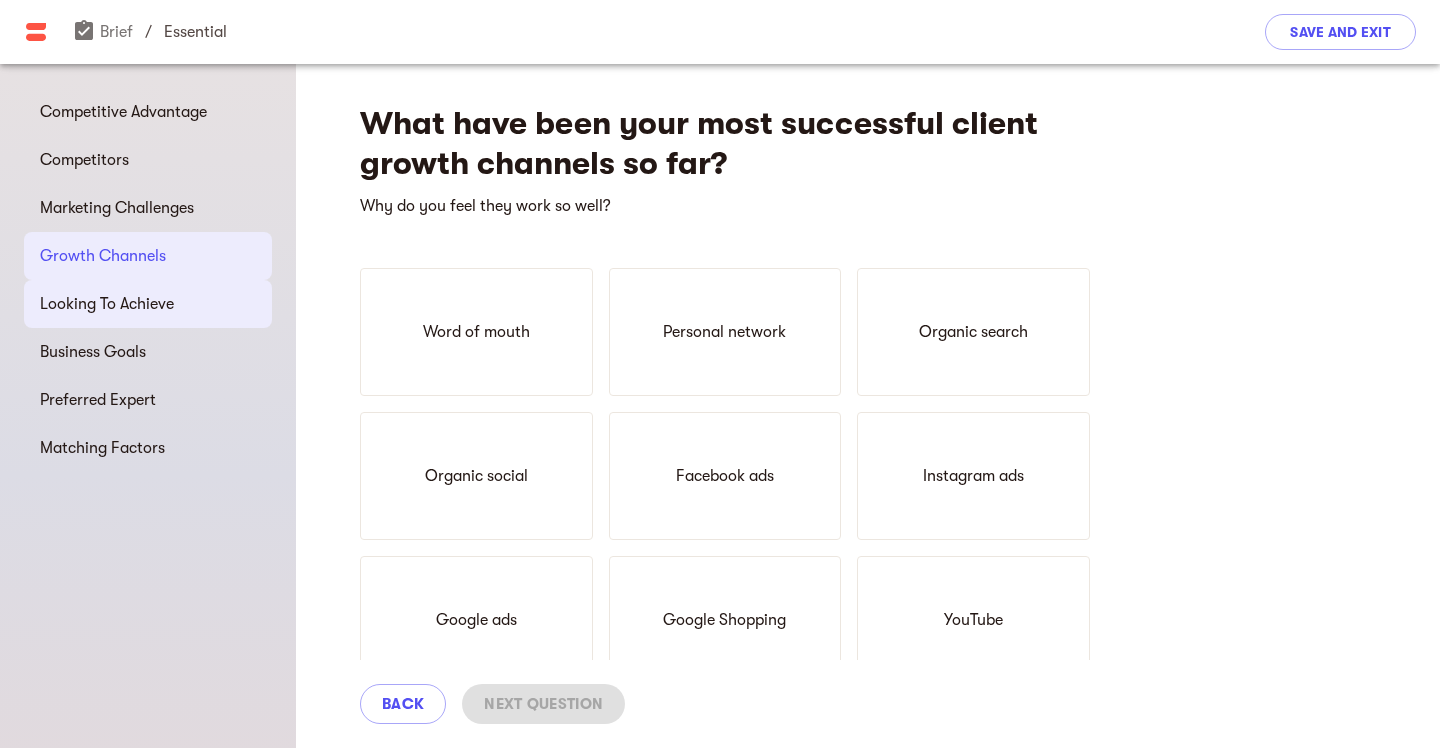 click on "Looking To Achieve" at bounding box center (148, 112) 